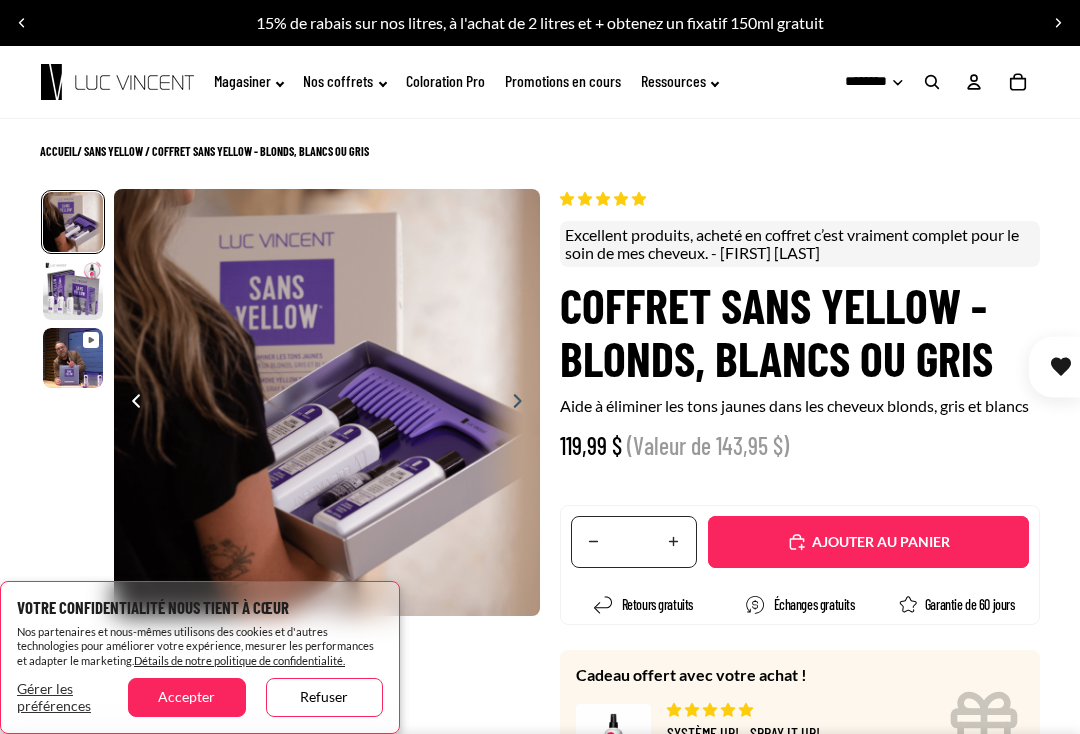 scroll, scrollTop: 0, scrollLeft: 0, axis: both 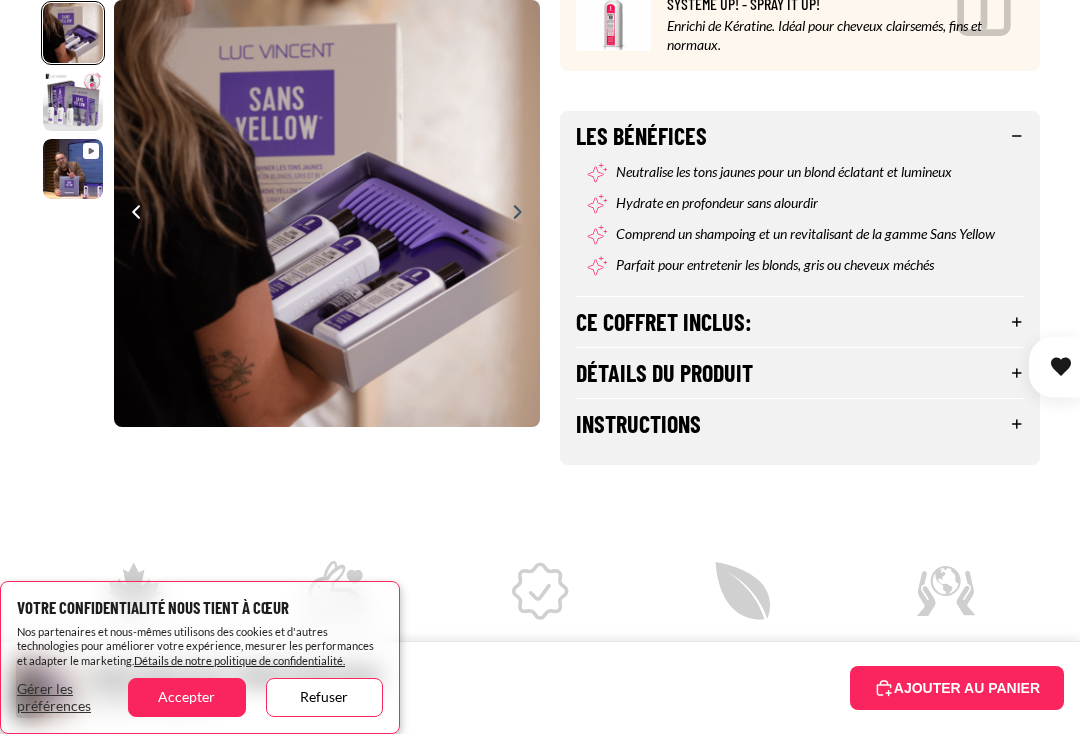 click on "Ce coffret inclus:" at bounding box center [800, 322] 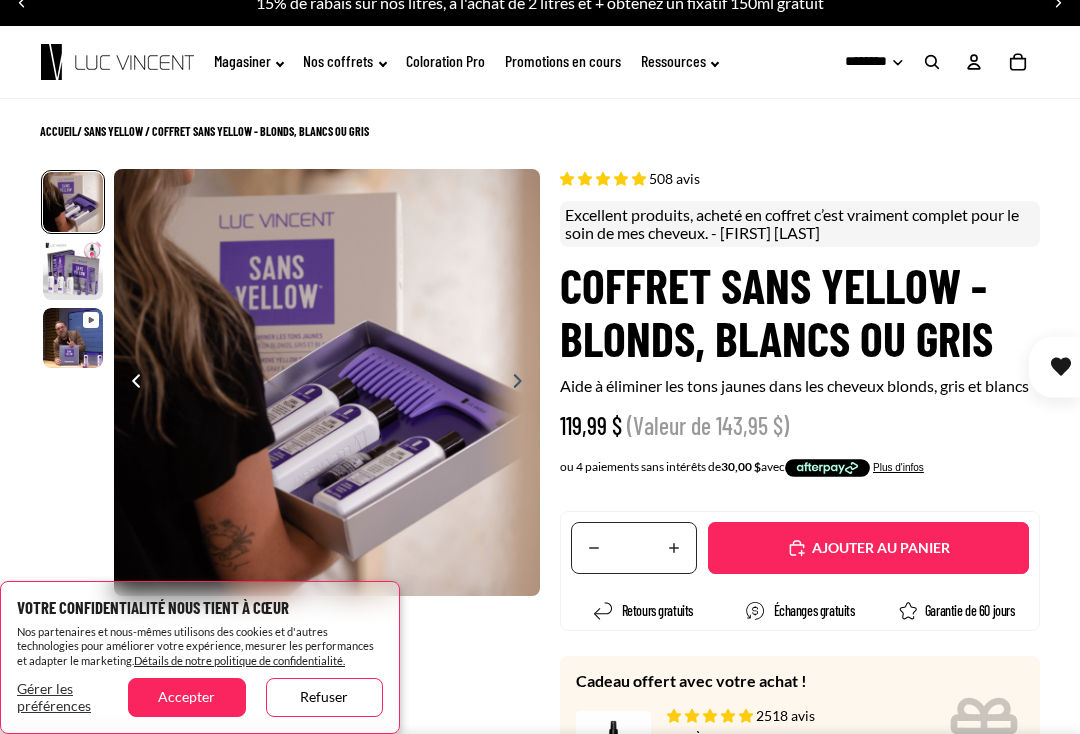 scroll, scrollTop: 0, scrollLeft: 0, axis: both 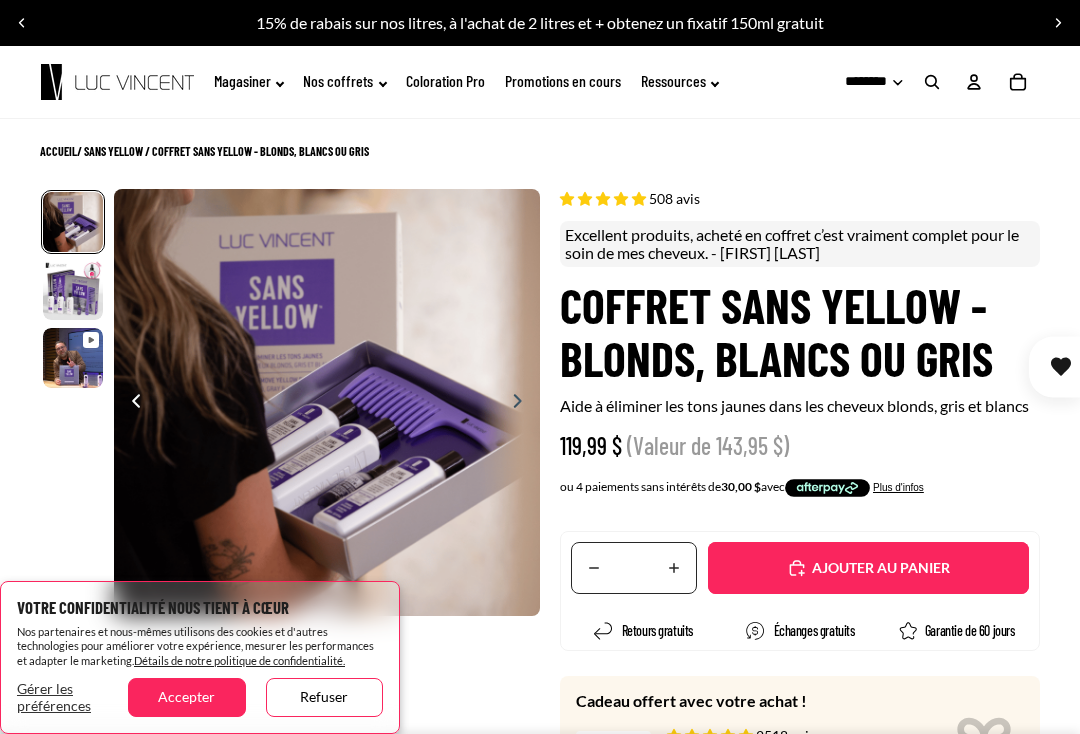 click 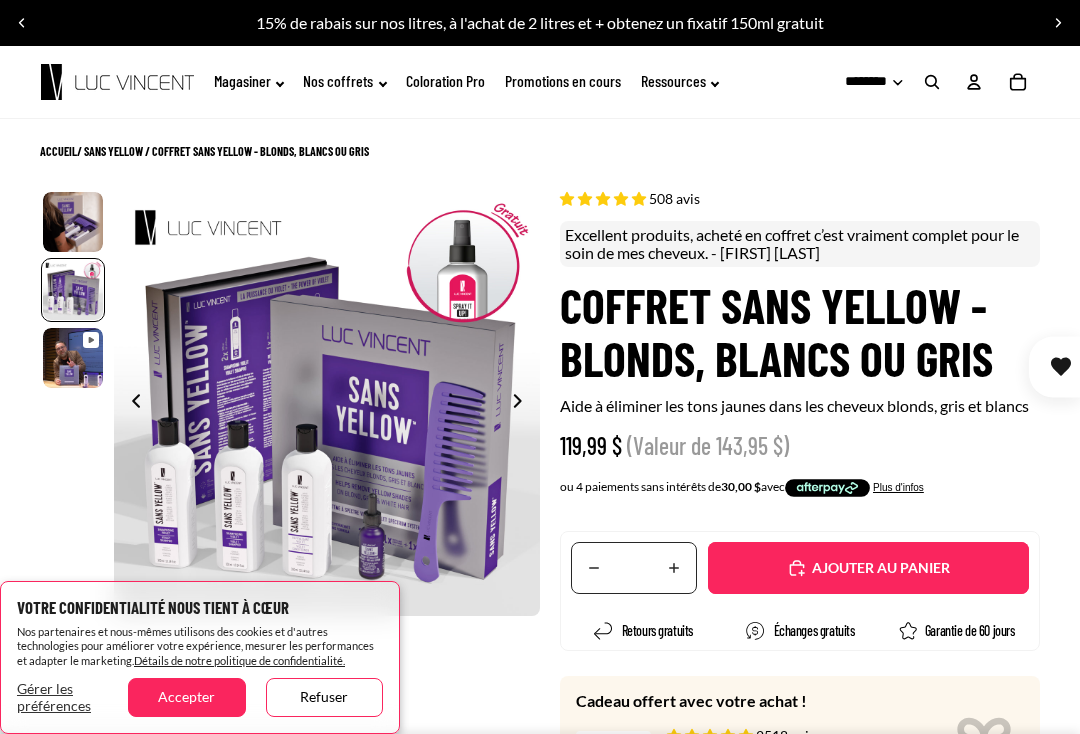 scroll, scrollTop: 0, scrollLeft: 427, axis: horizontal 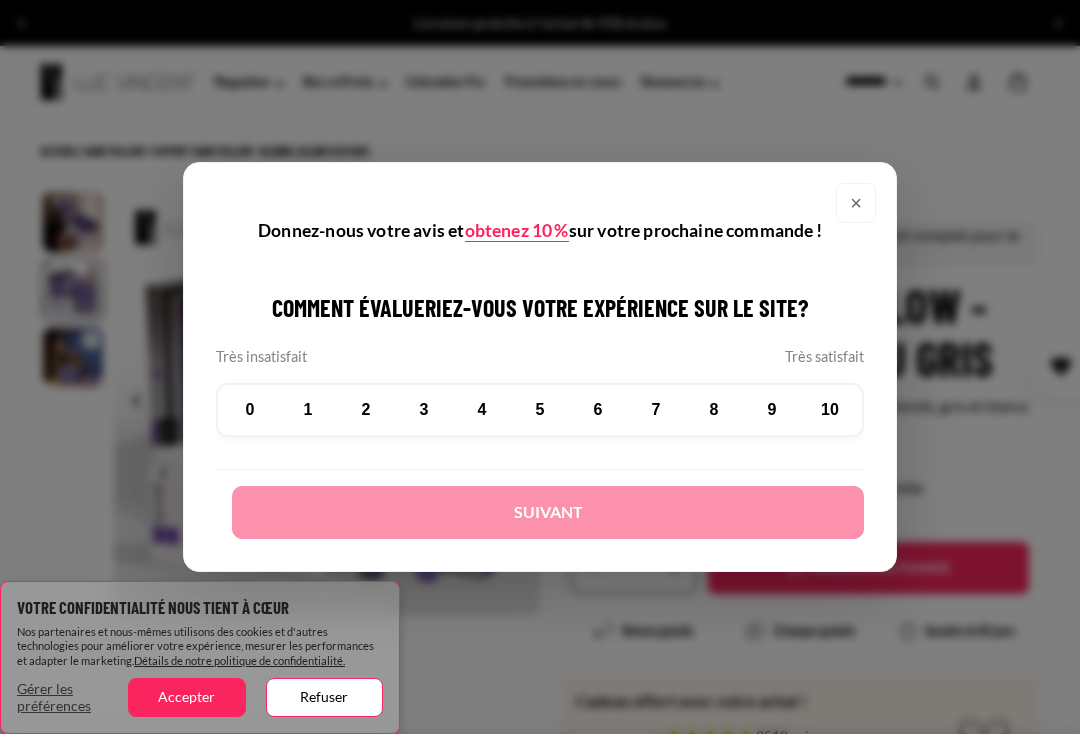 click on "10" at bounding box center [830, 410] 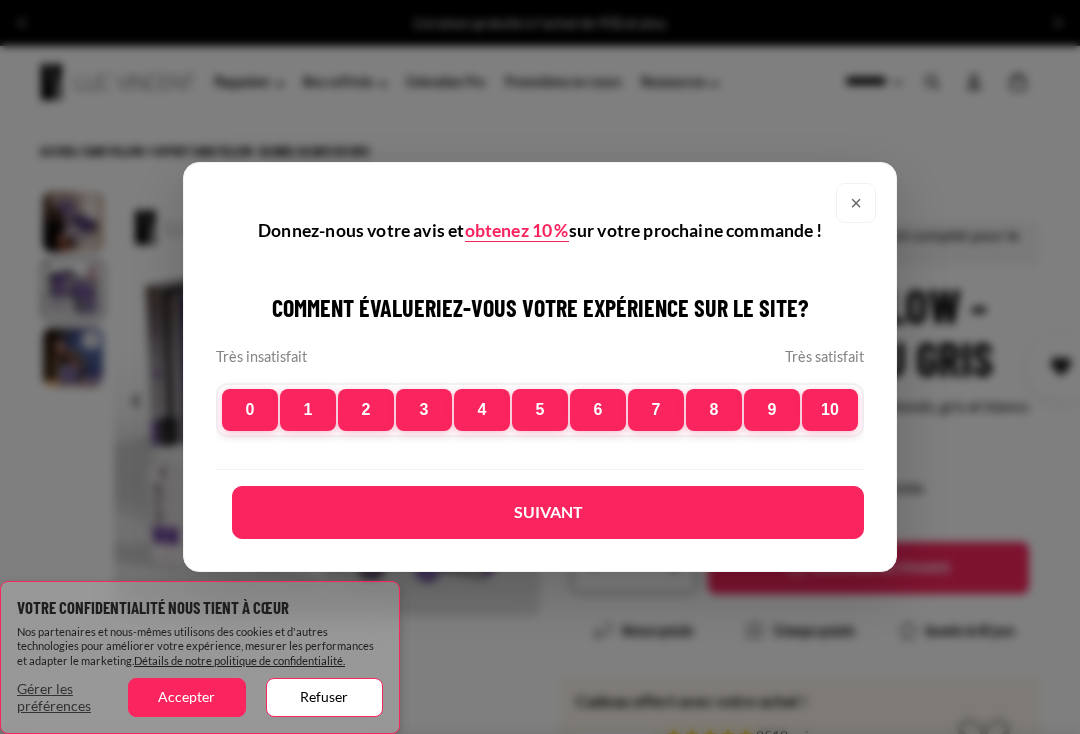 click on "Suivant" at bounding box center (548, 512) 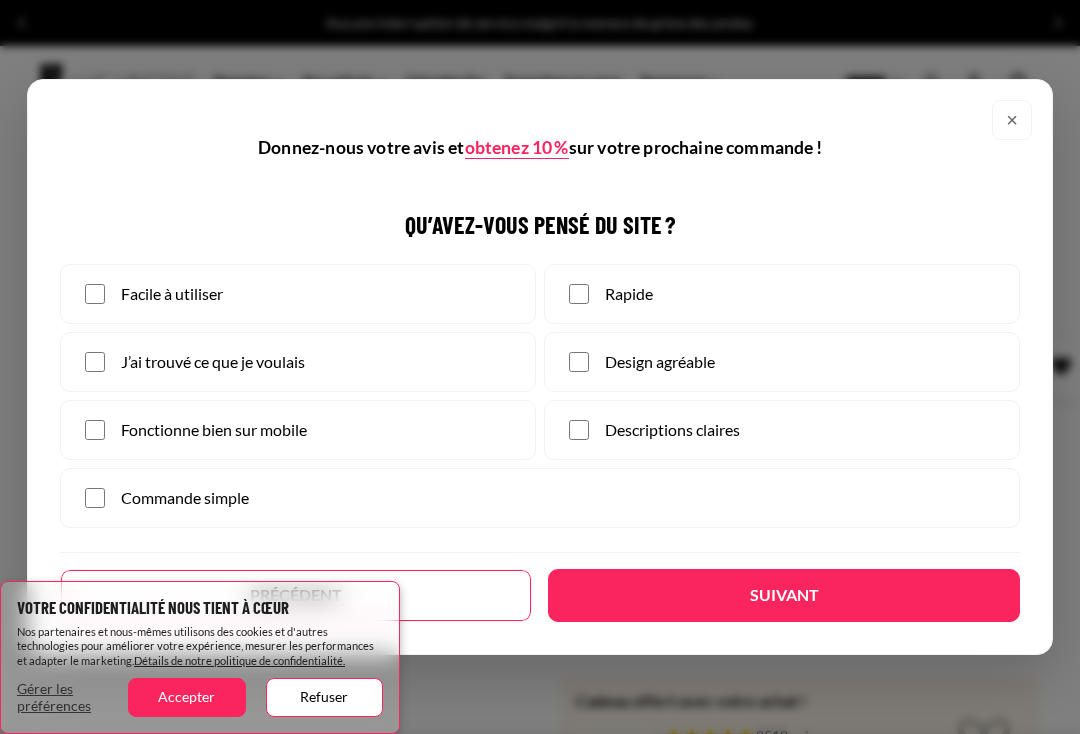 click on "J’ai trouvé ce que je voulais" at bounding box center (298, 362) 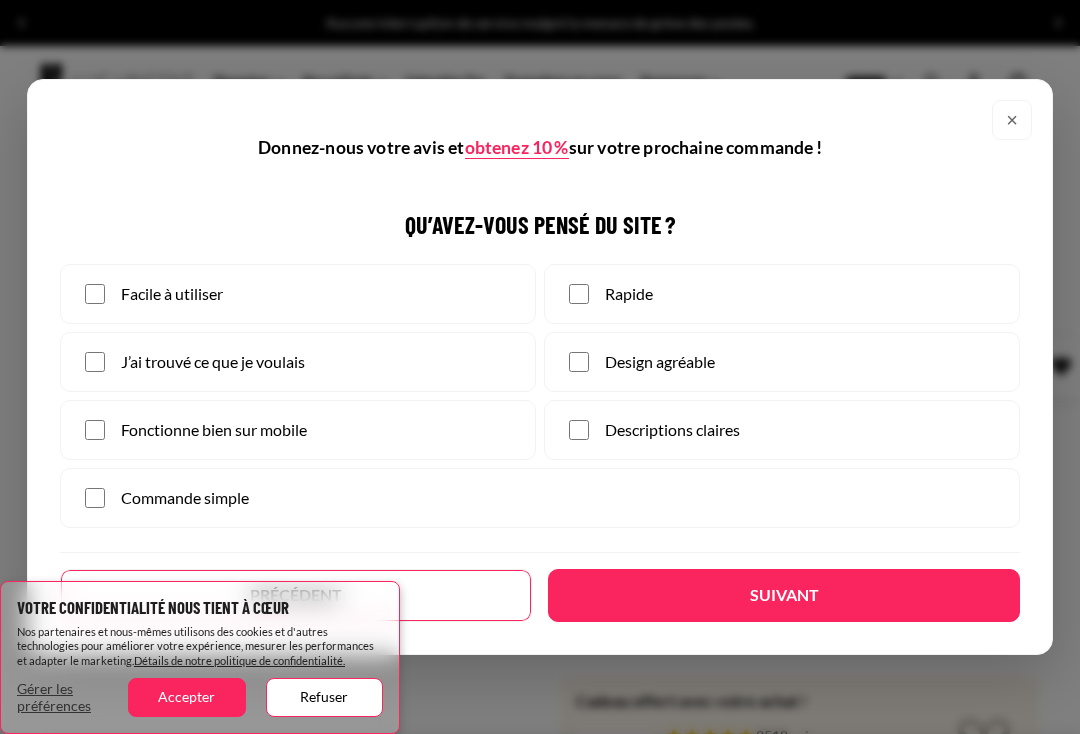 click on "Design agréable" at bounding box center [782, 362] 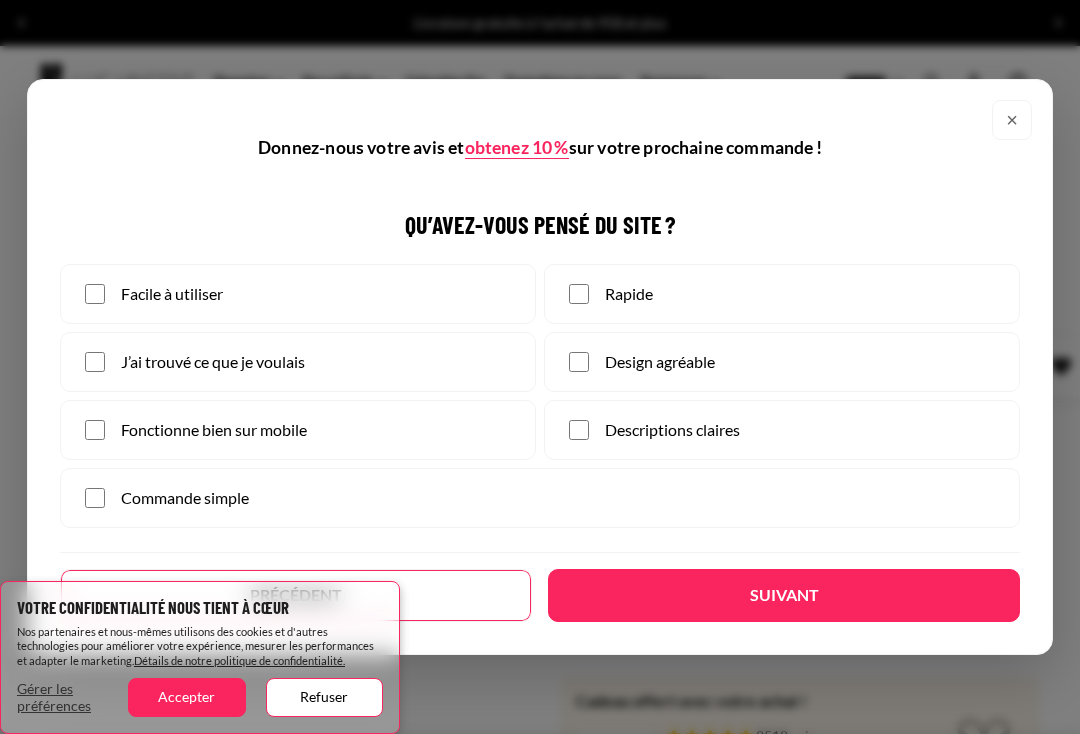 click on "Suivant" at bounding box center (784, 595) 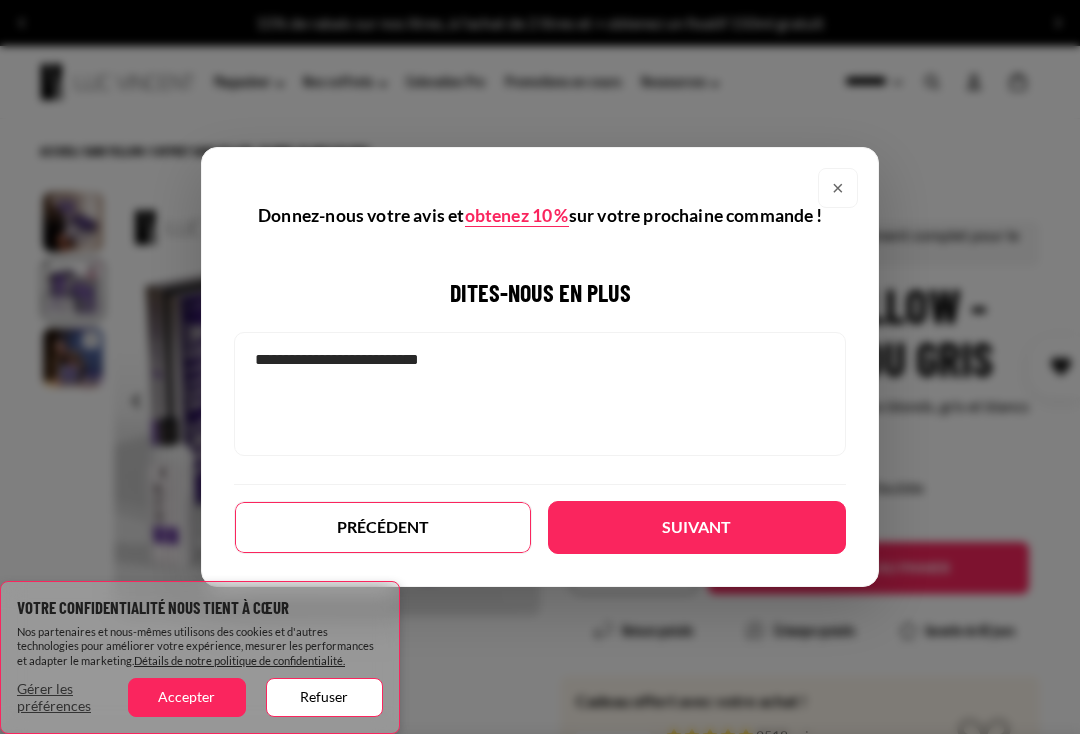click at bounding box center (540, 394) 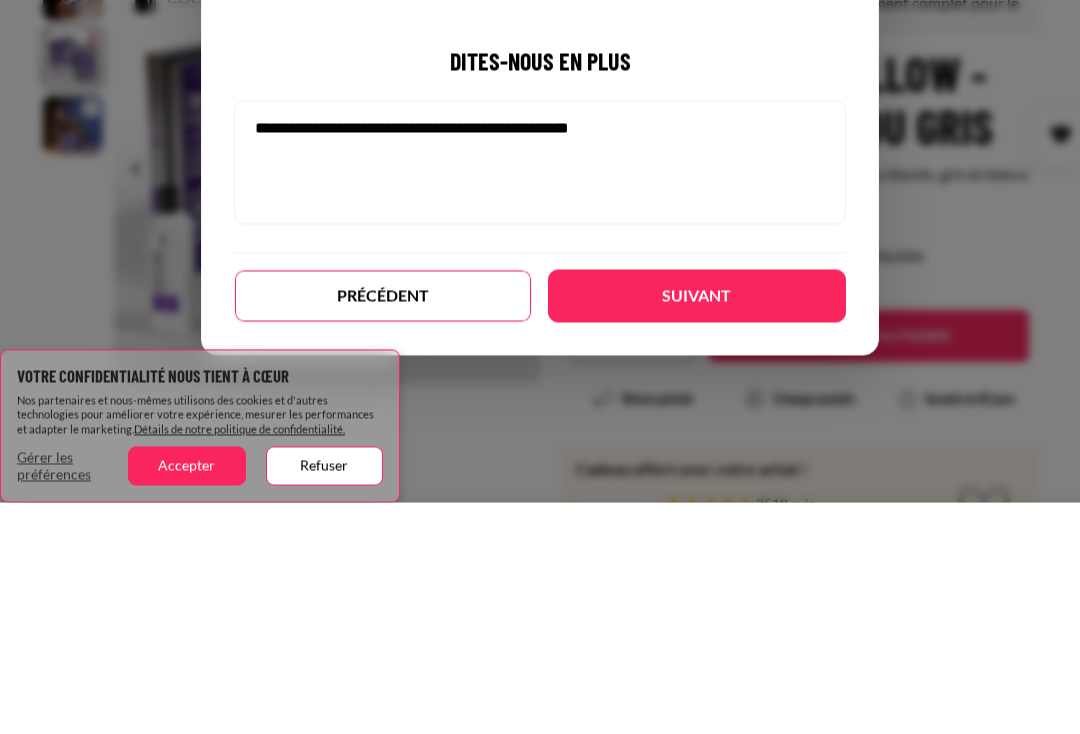 type on "**********" 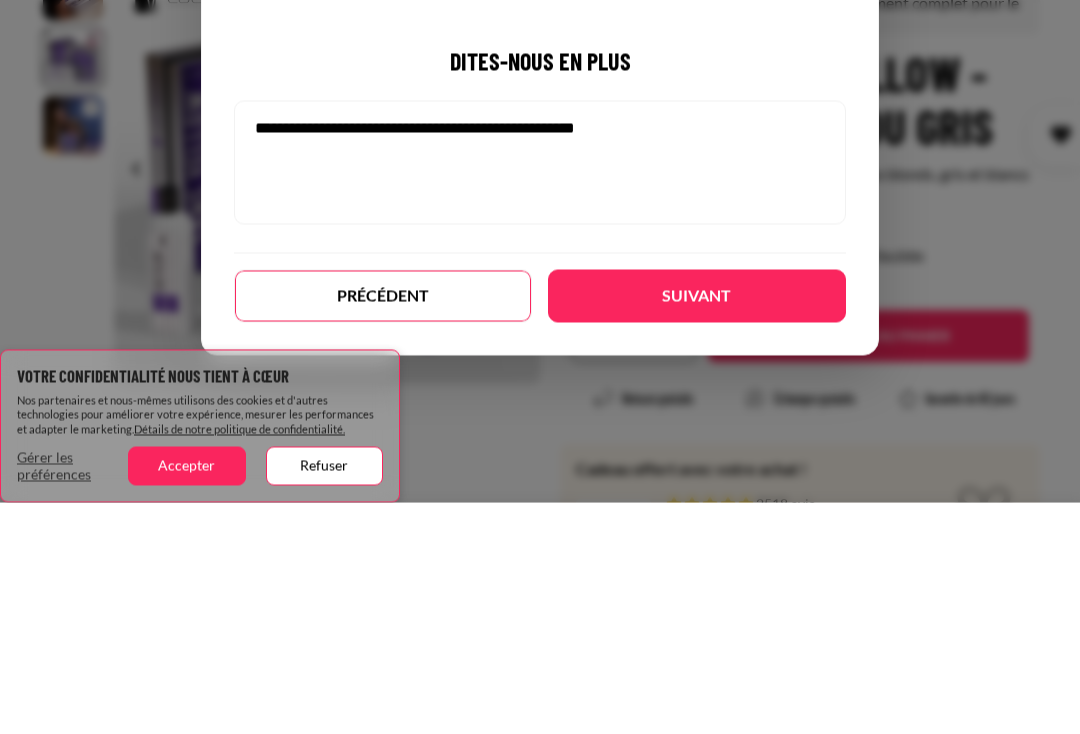 click on "Suivant" at bounding box center (697, 527) 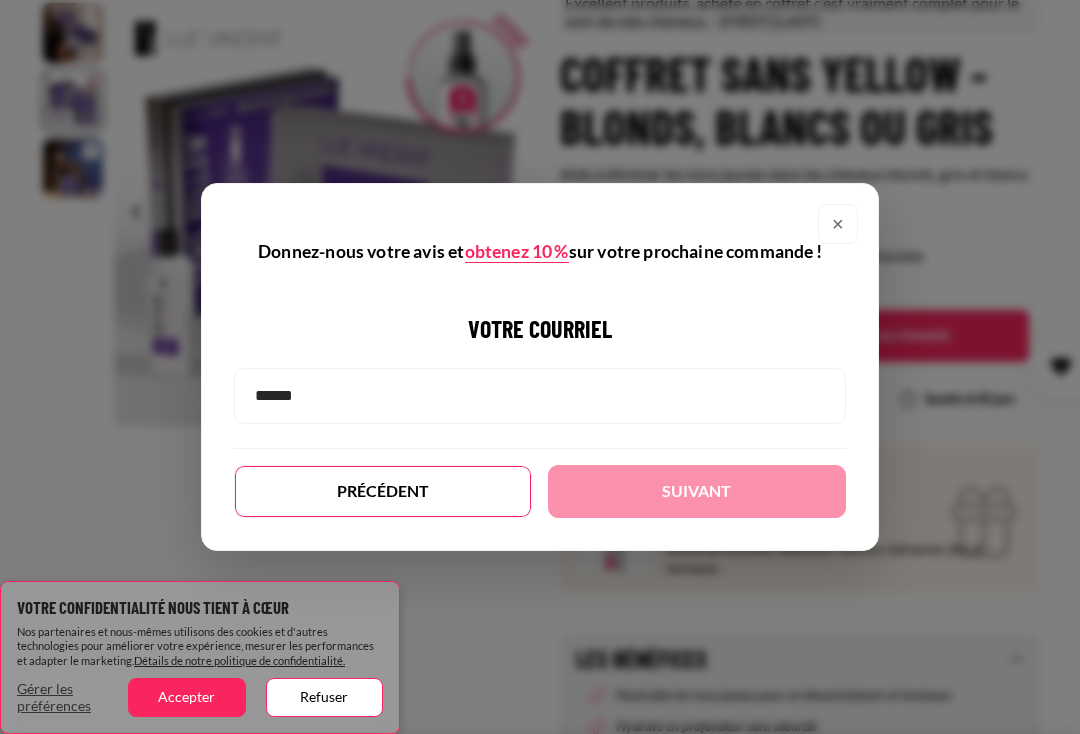 click at bounding box center (540, 396) 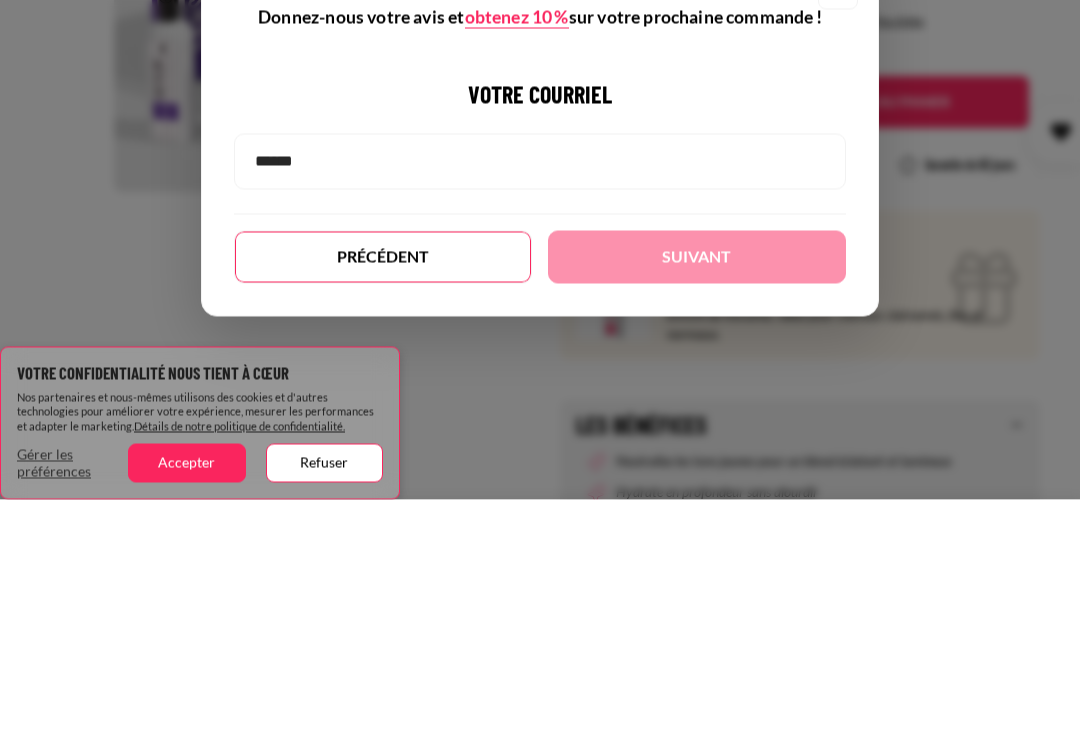 type on "*" 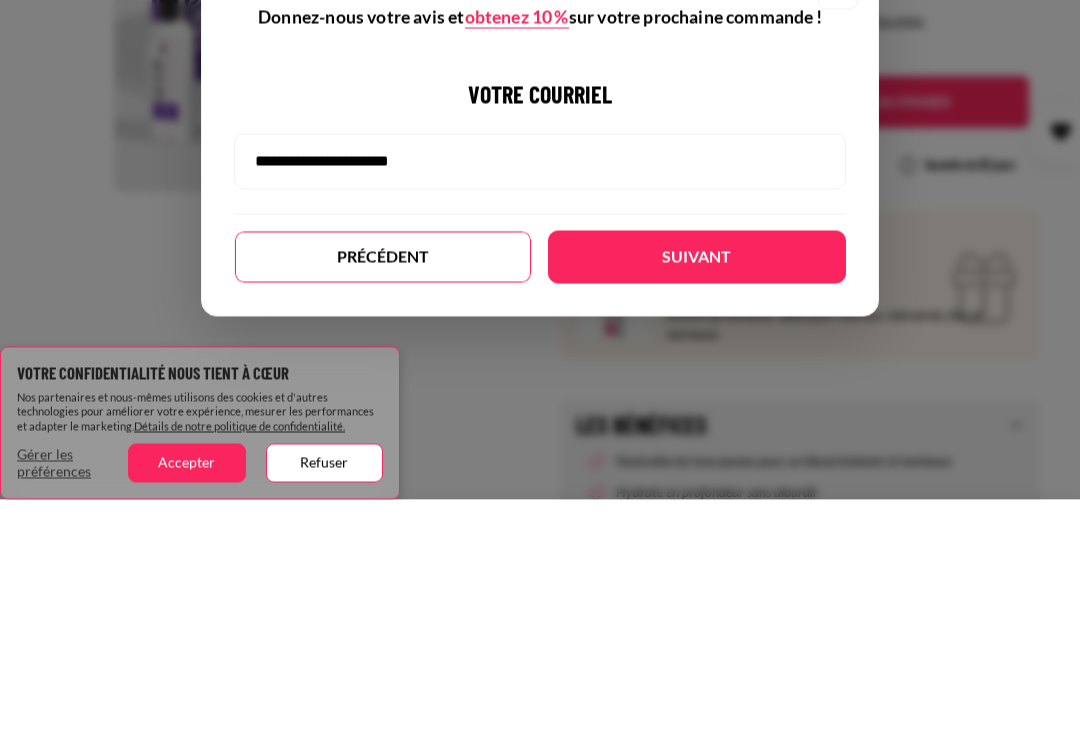 type on "**********" 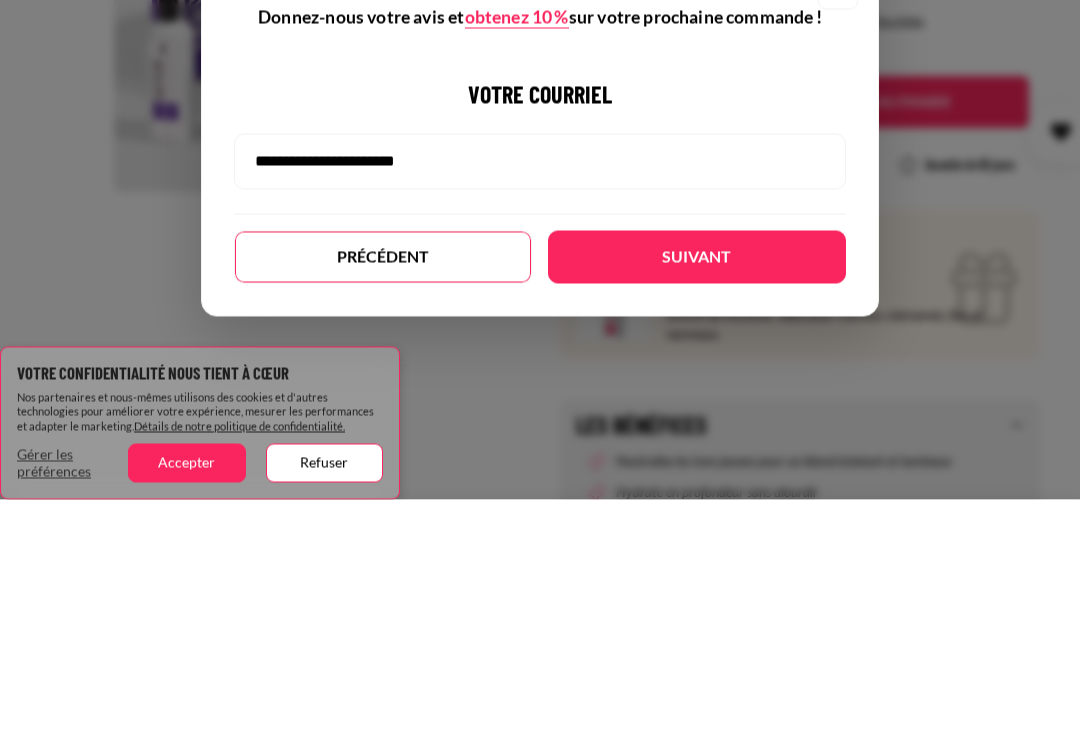 click on "Suivant" at bounding box center [697, 491] 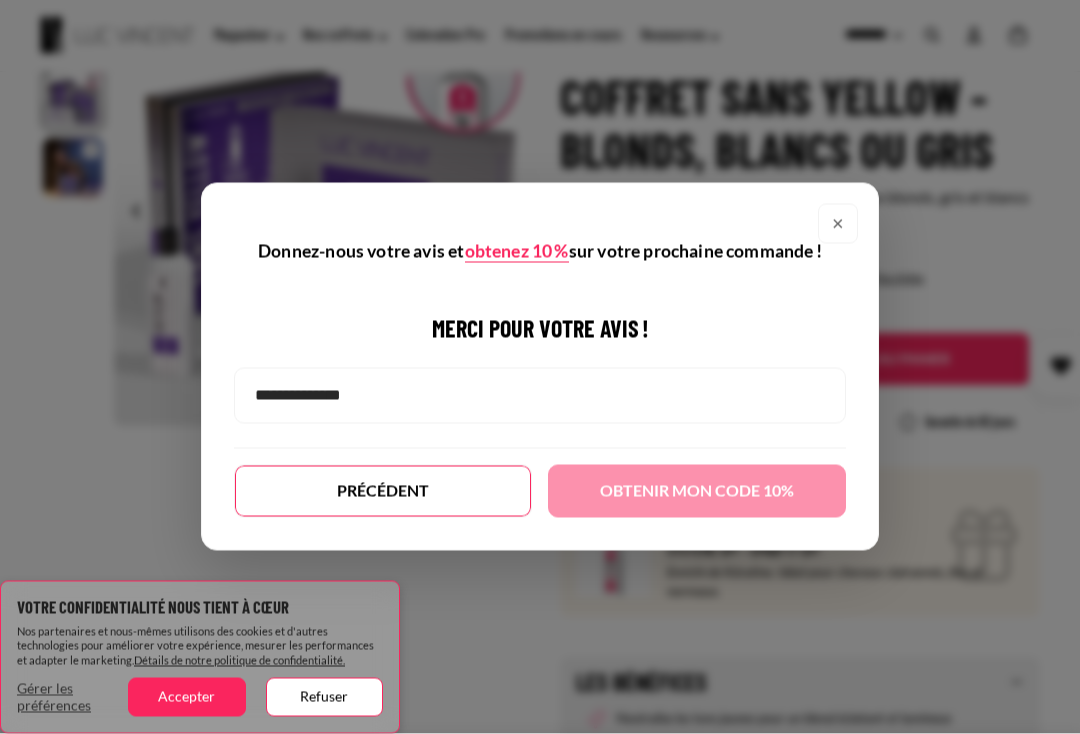 scroll, scrollTop: 209, scrollLeft: 0, axis: vertical 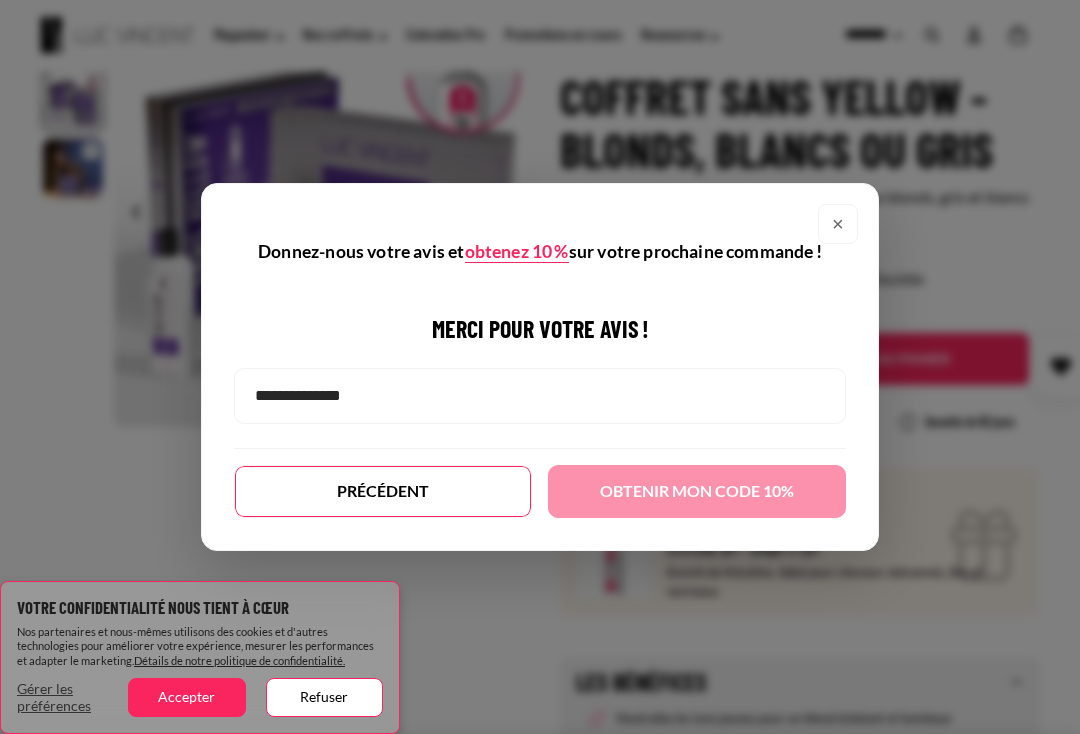 click at bounding box center [540, 396] 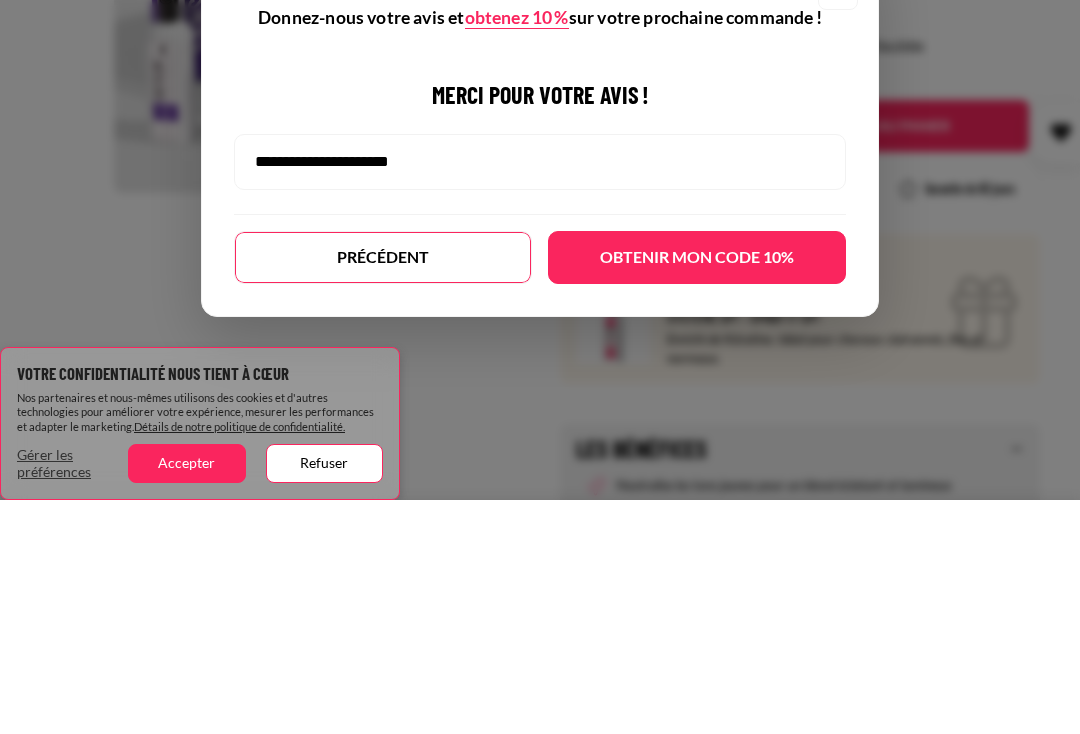 type on "**********" 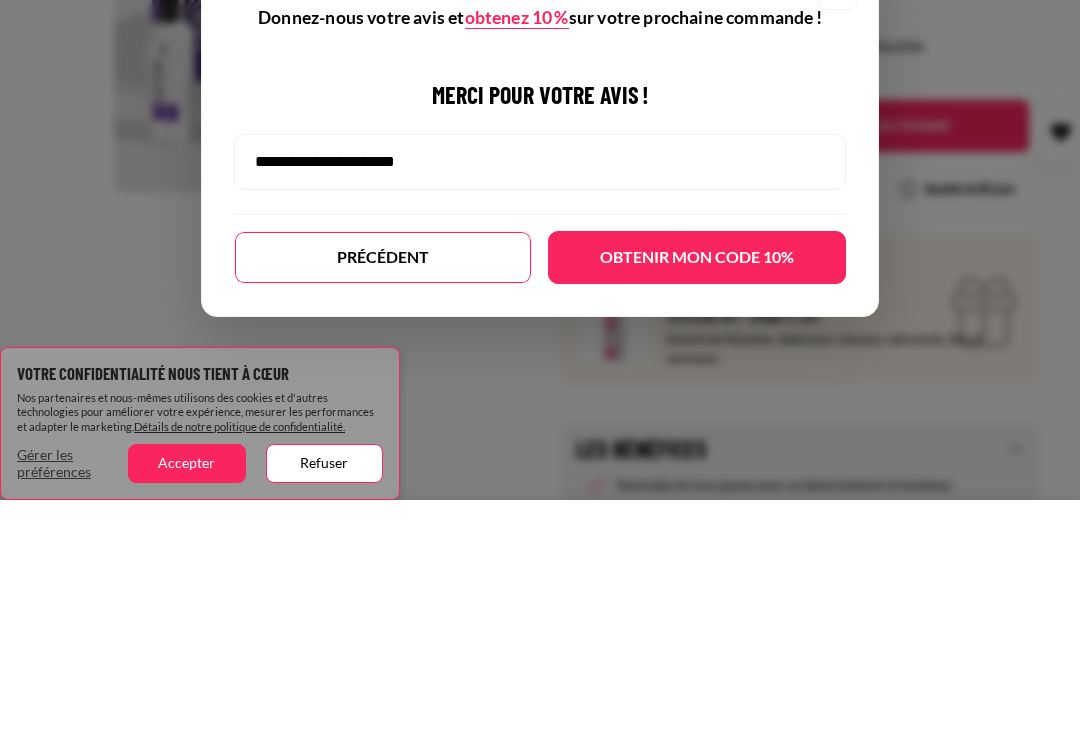 click on "Obtenir mon code 10%" at bounding box center (697, 491) 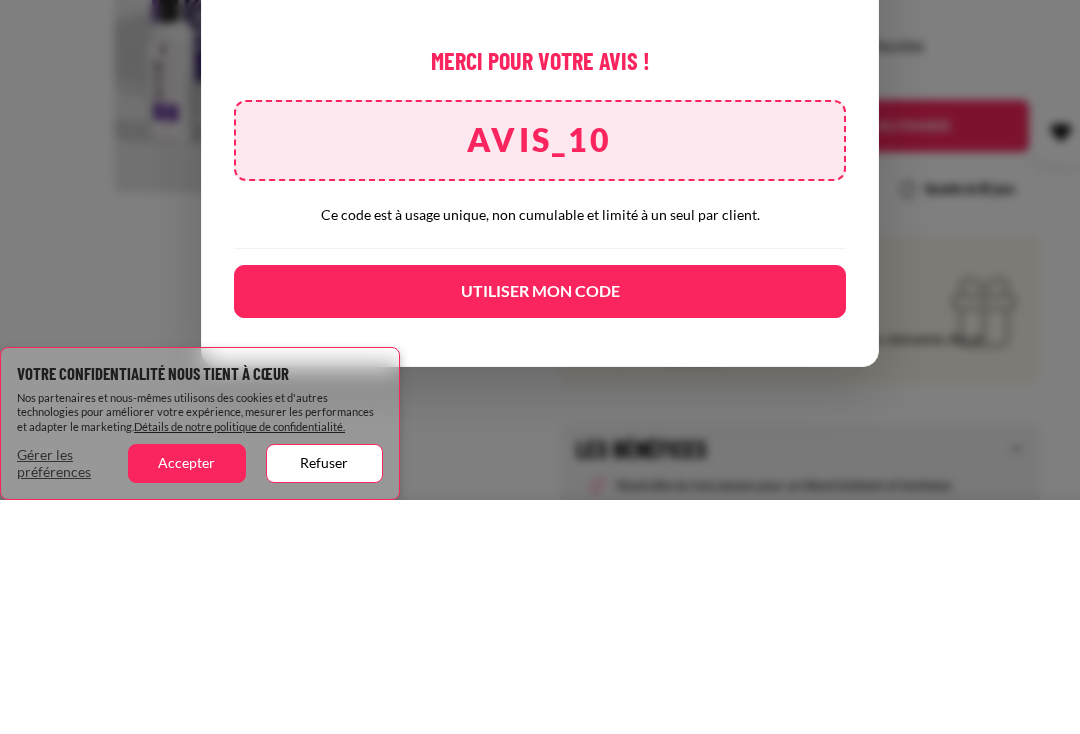 scroll, scrollTop: 443, scrollLeft: 0, axis: vertical 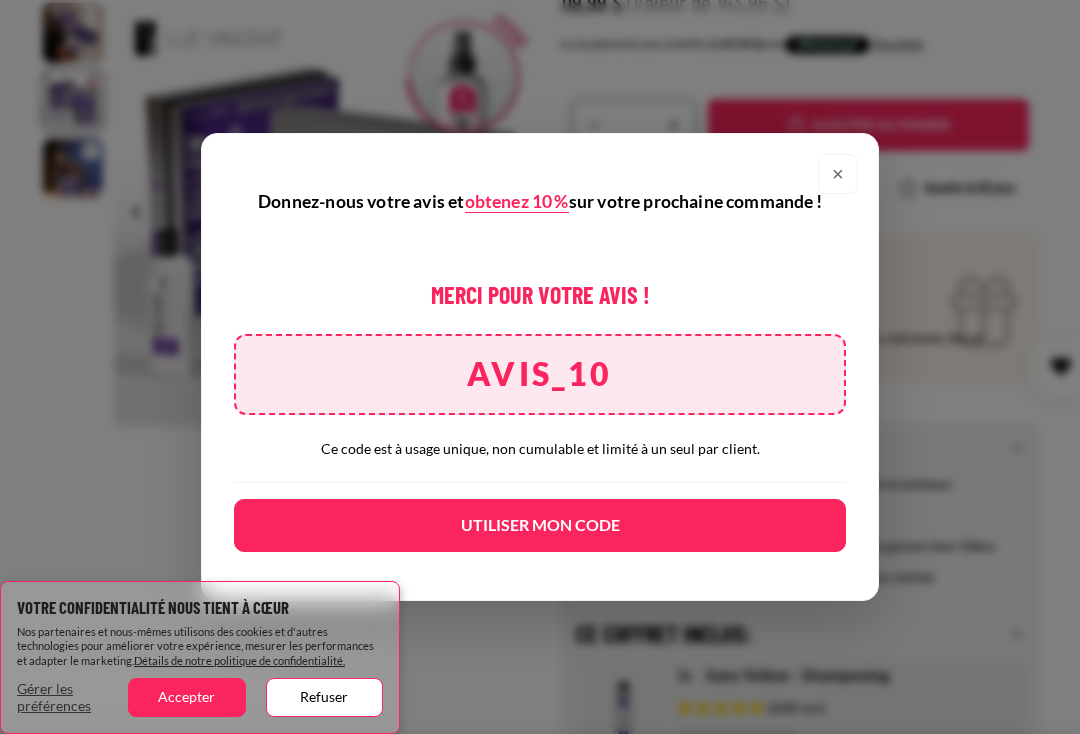 click on "Accepter" at bounding box center (186, 697) 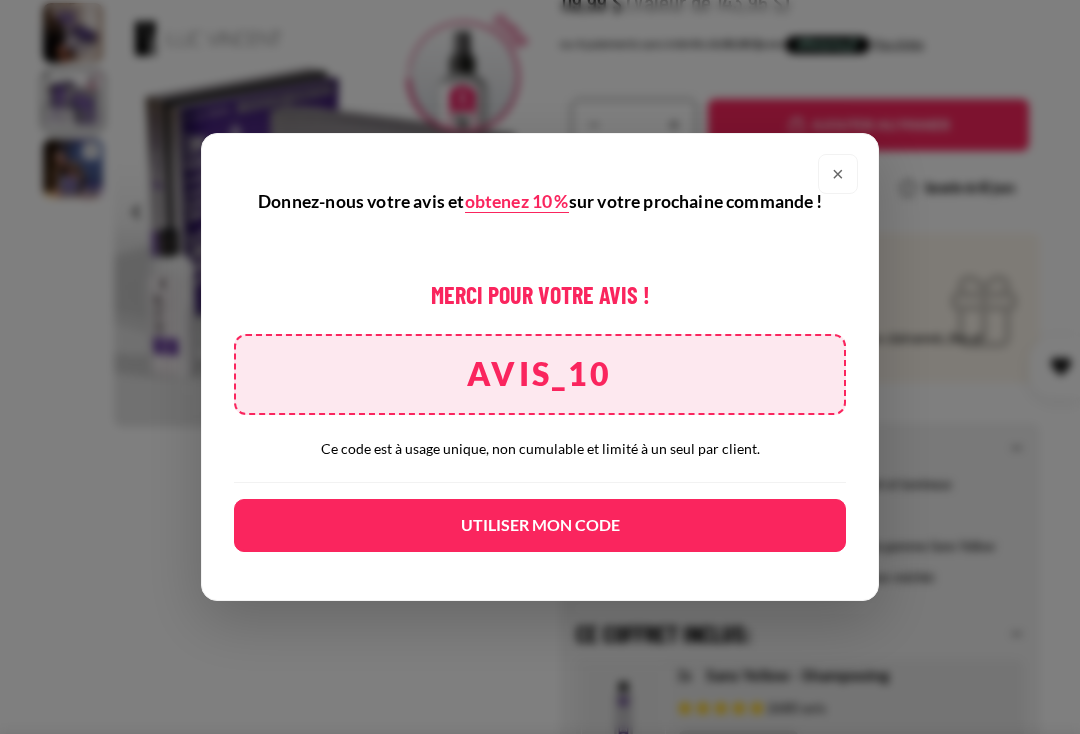 click on "Utiliser mon code" at bounding box center (540, 525) 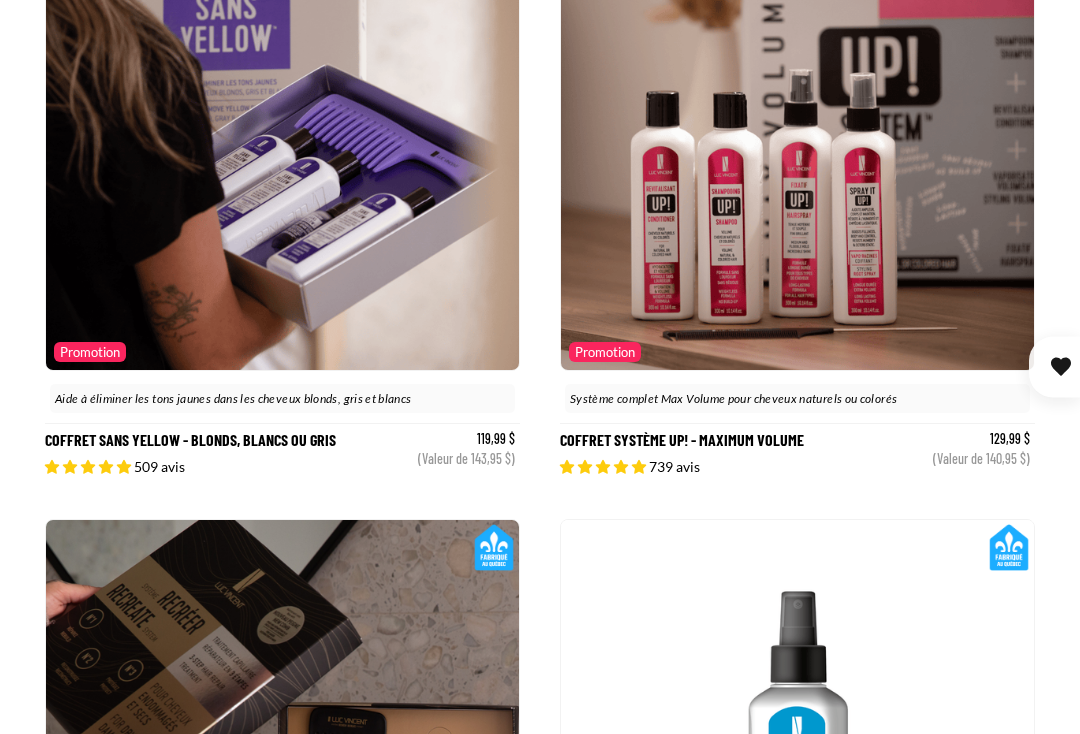 scroll, scrollTop: 412, scrollLeft: 0, axis: vertical 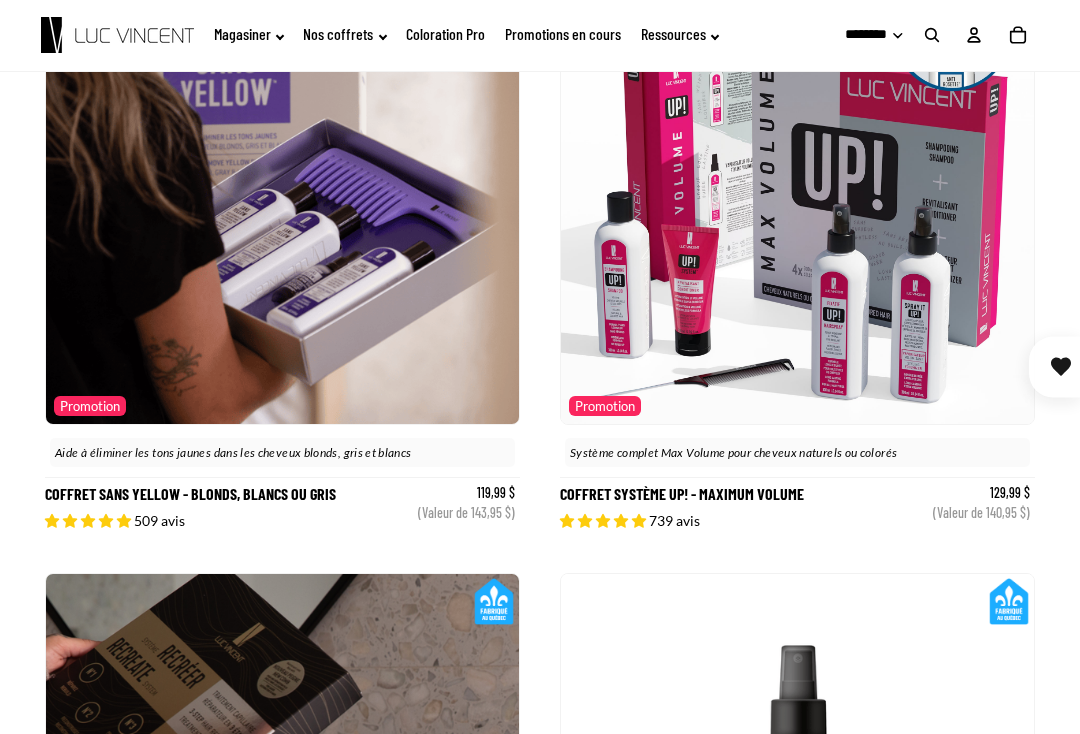click on "Coffret Sans Yellow - Blonds, blancs ou gris" at bounding box center [282, 241] 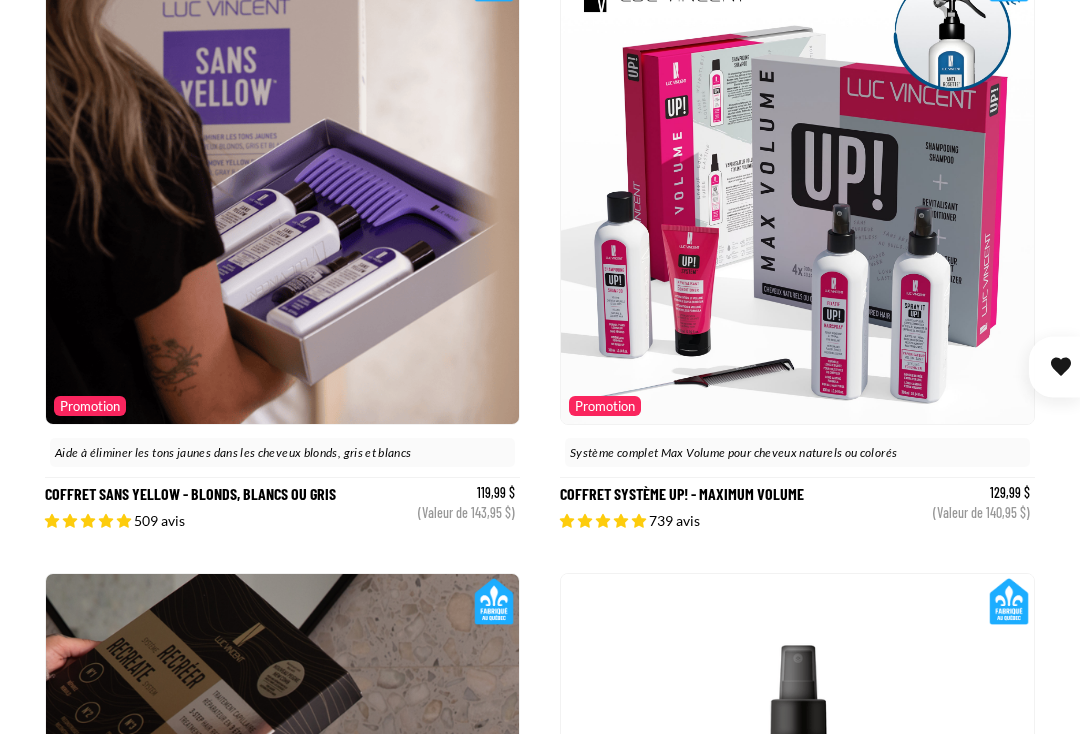 scroll, scrollTop: 0, scrollLeft: 0, axis: both 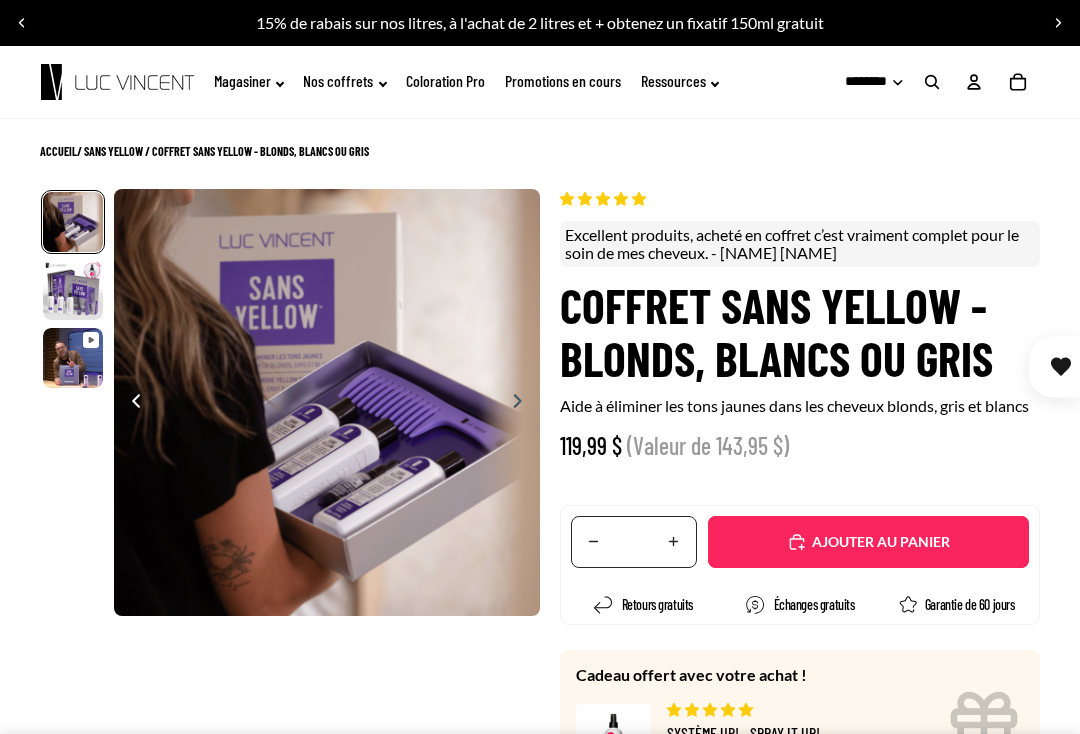 select on "**********" 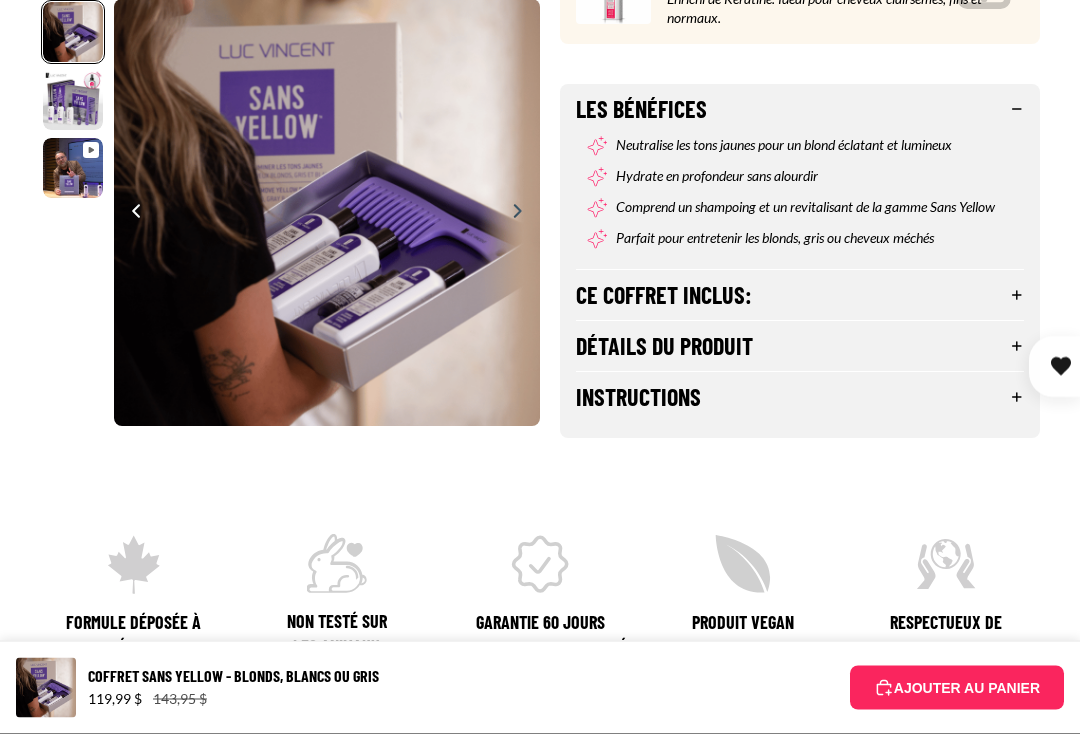 scroll, scrollTop: 783, scrollLeft: 0, axis: vertical 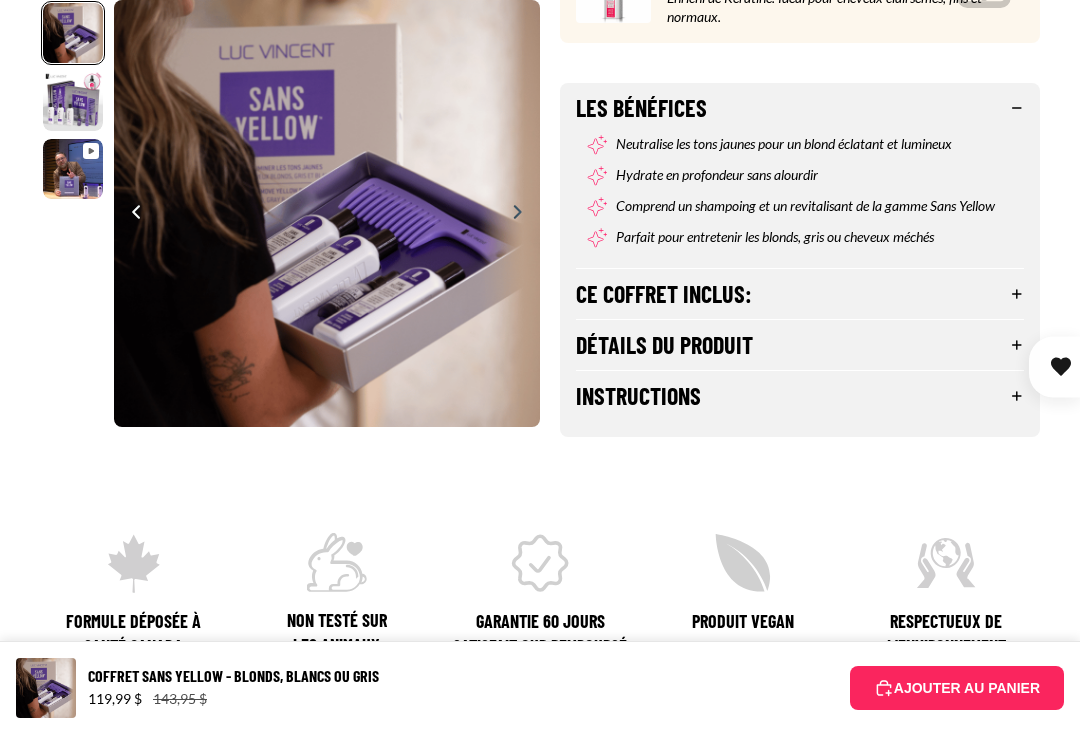 click on "Instructions" at bounding box center [800, 396] 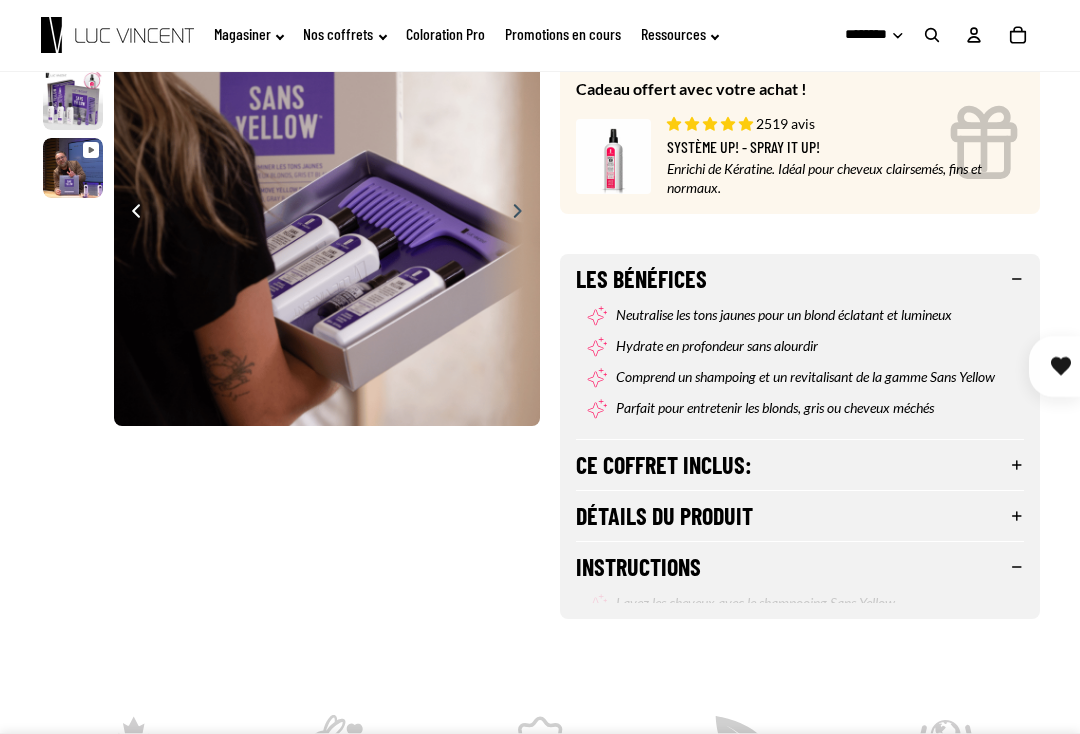 scroll, scrollTop: 612, scrollLeft: 0, axis: vertical 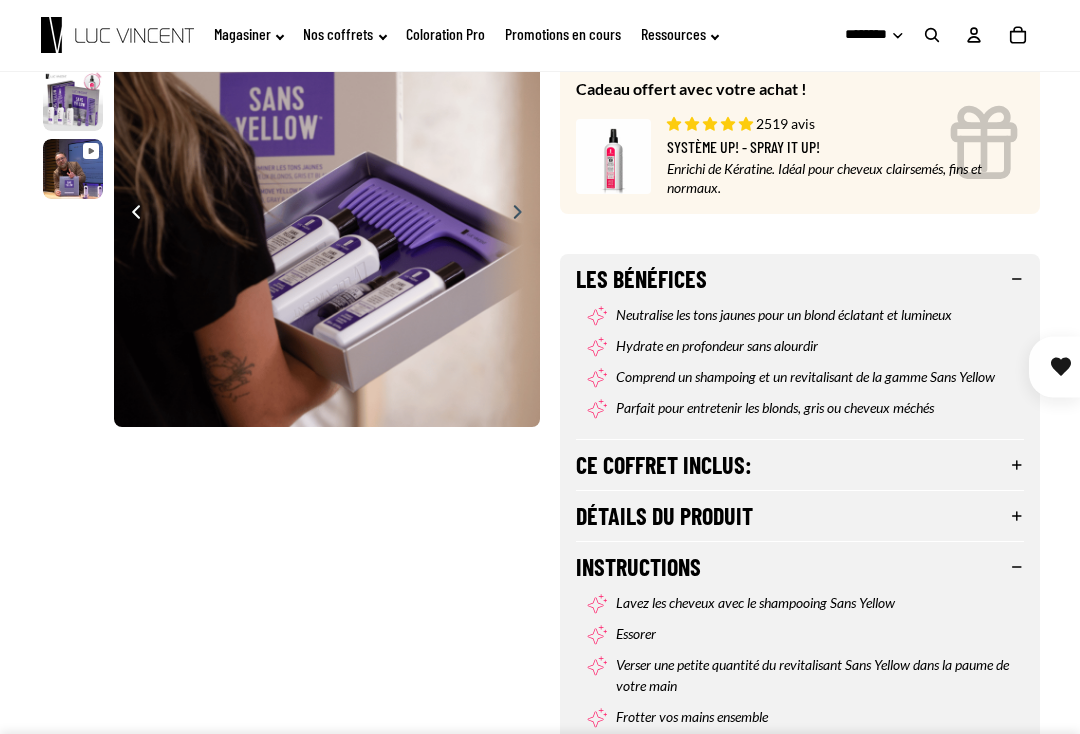 click on "Ce coffret inclus:" at bounding box center [800, 465] 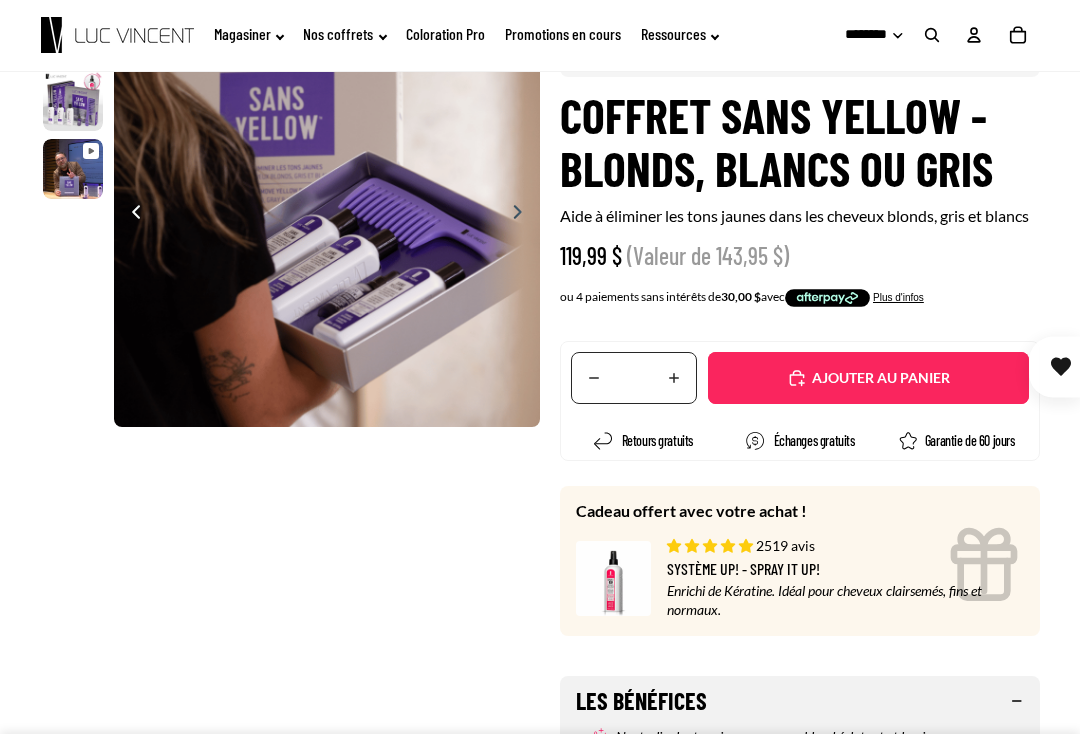 scroll, scrollTop: 189, scrollLeft: 0, axis: vertical 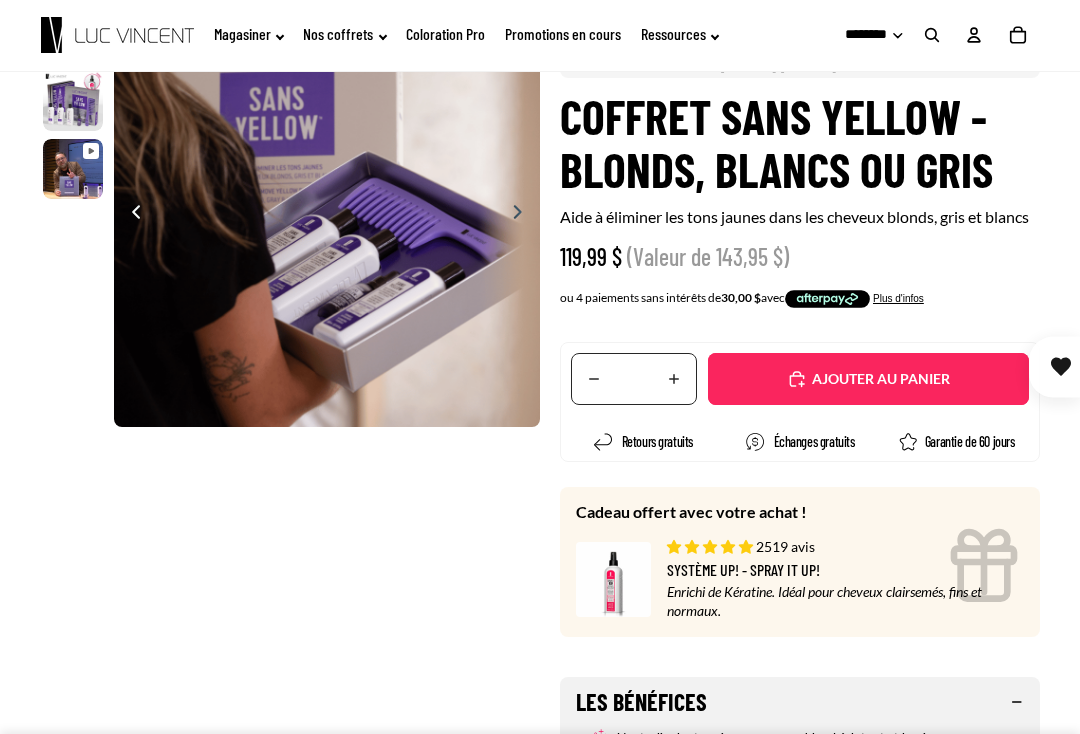 click on "Ajouté" at bounding box center (878, 379) 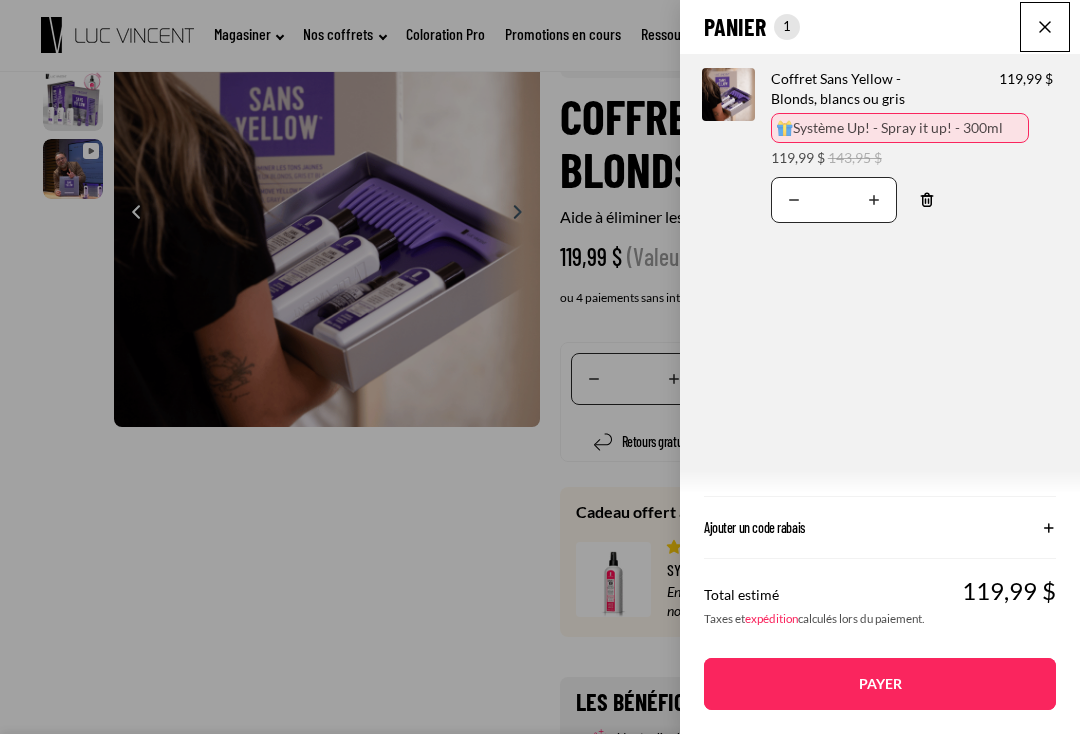 click on "Ajouter un code rabais" 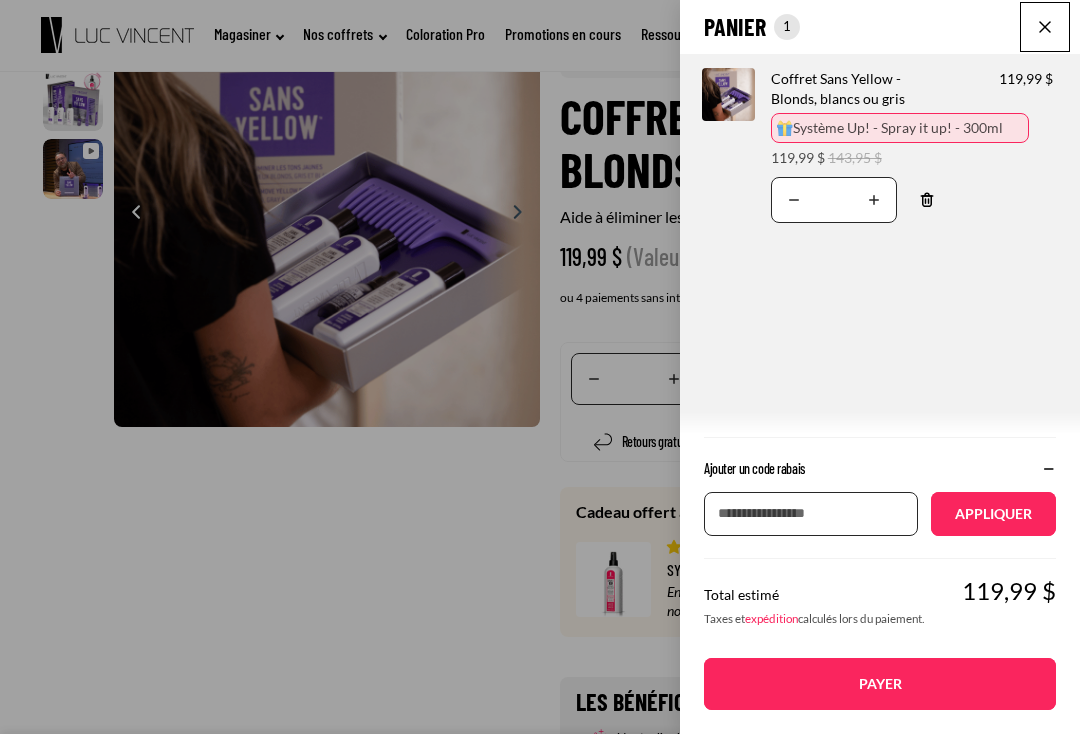 click on "Appliquer un code de réduction" at bounding box center (811, 514) 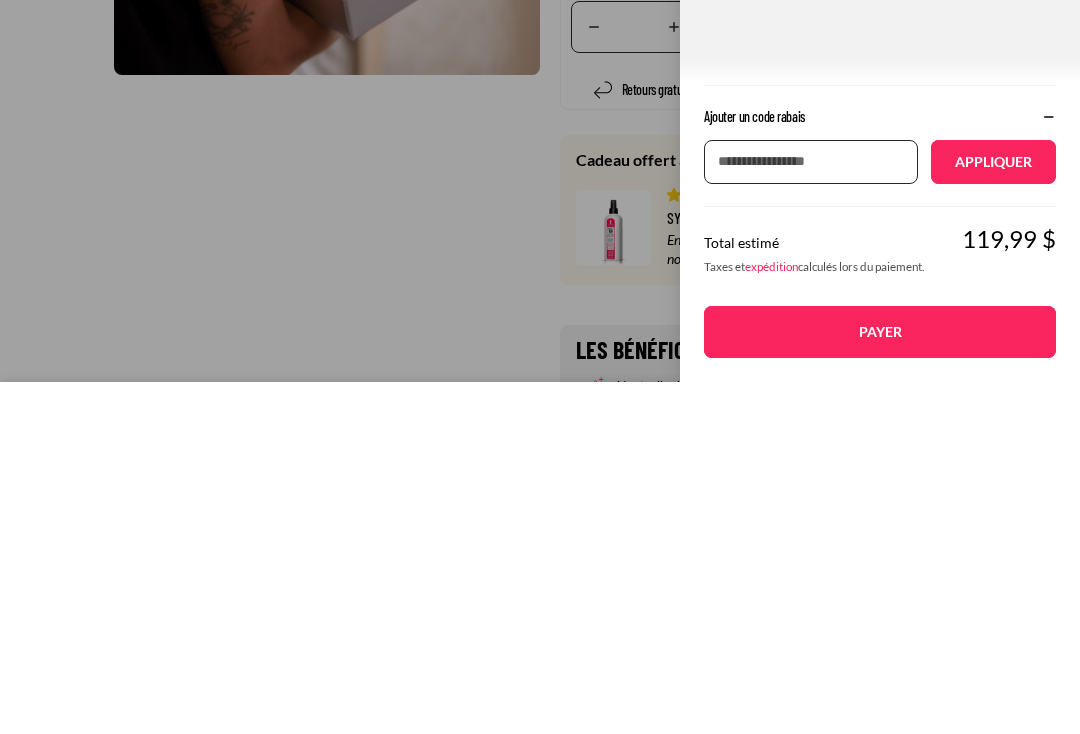 scroll, scrollTop: 541, scrollLeft: 0, axis: vertical 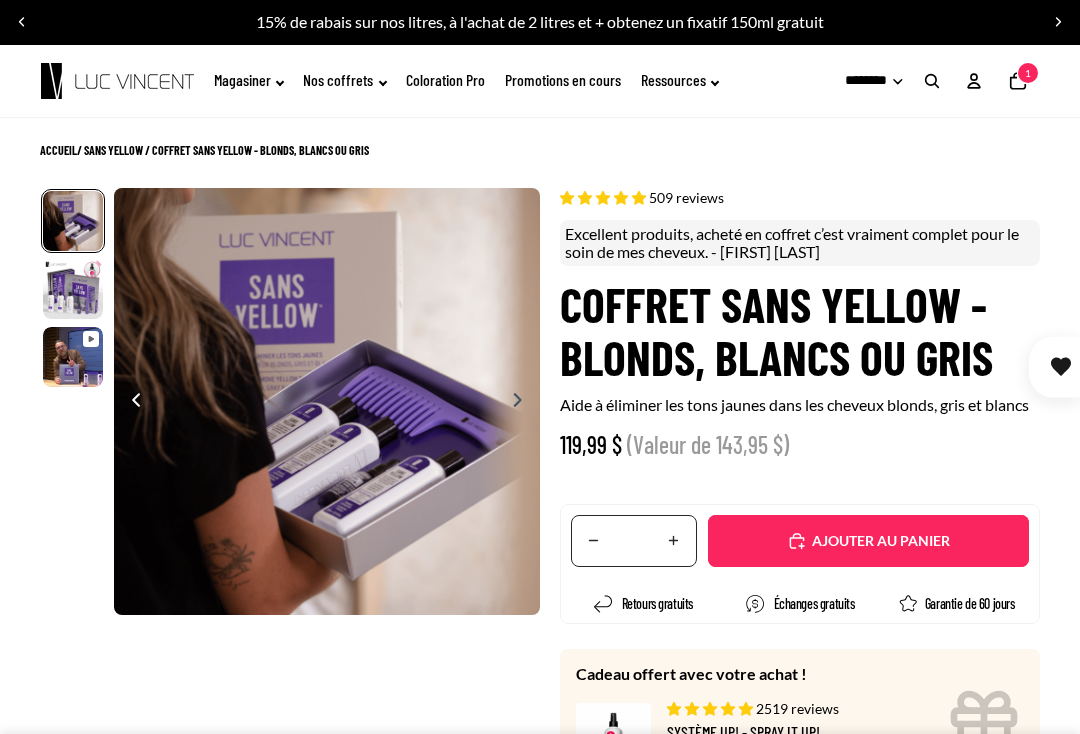 select on "**********" 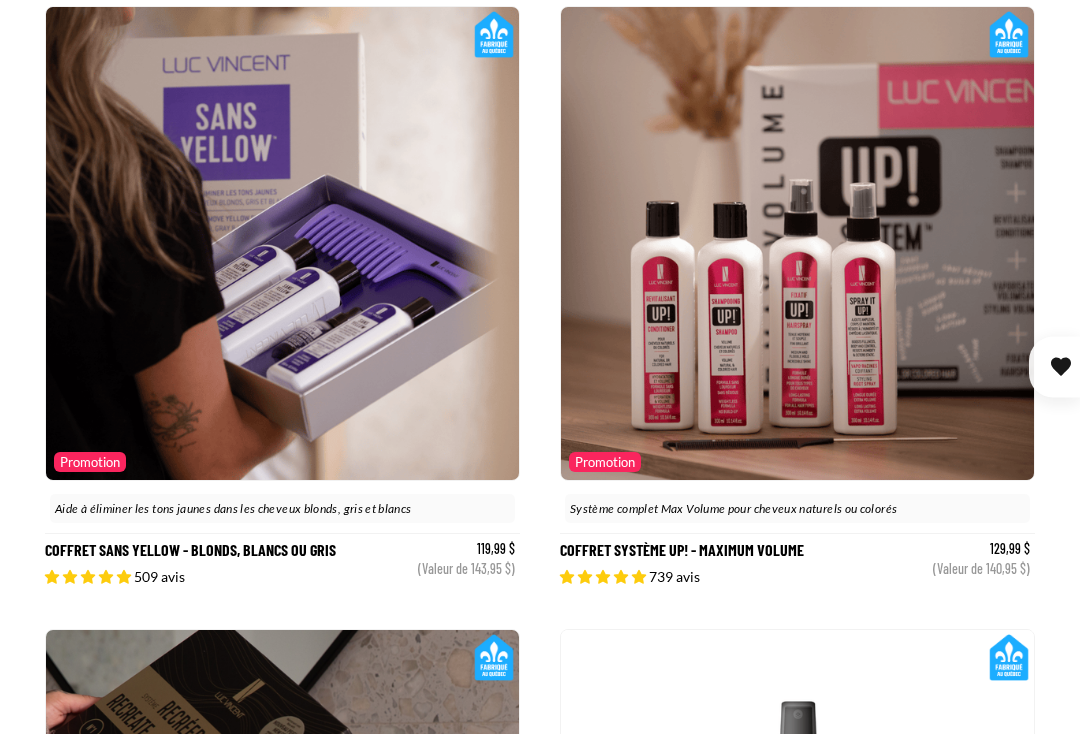 scroll, scrollTop: 326, scrollLeft: 0, axis: vertical 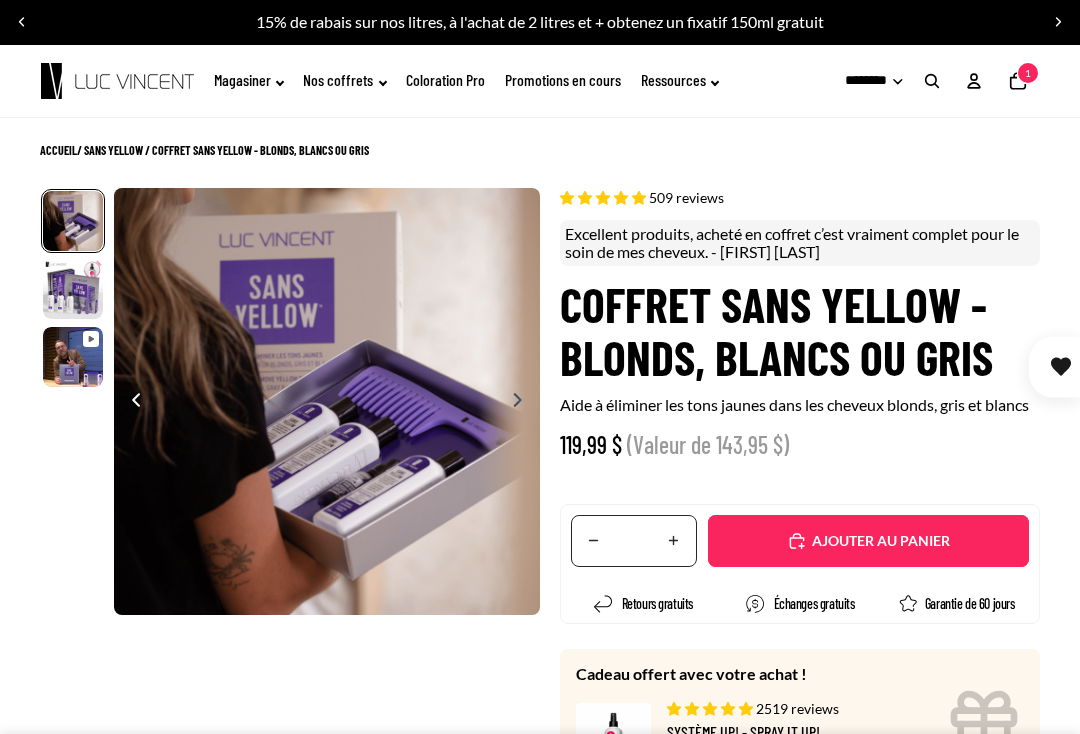 select on "**********" 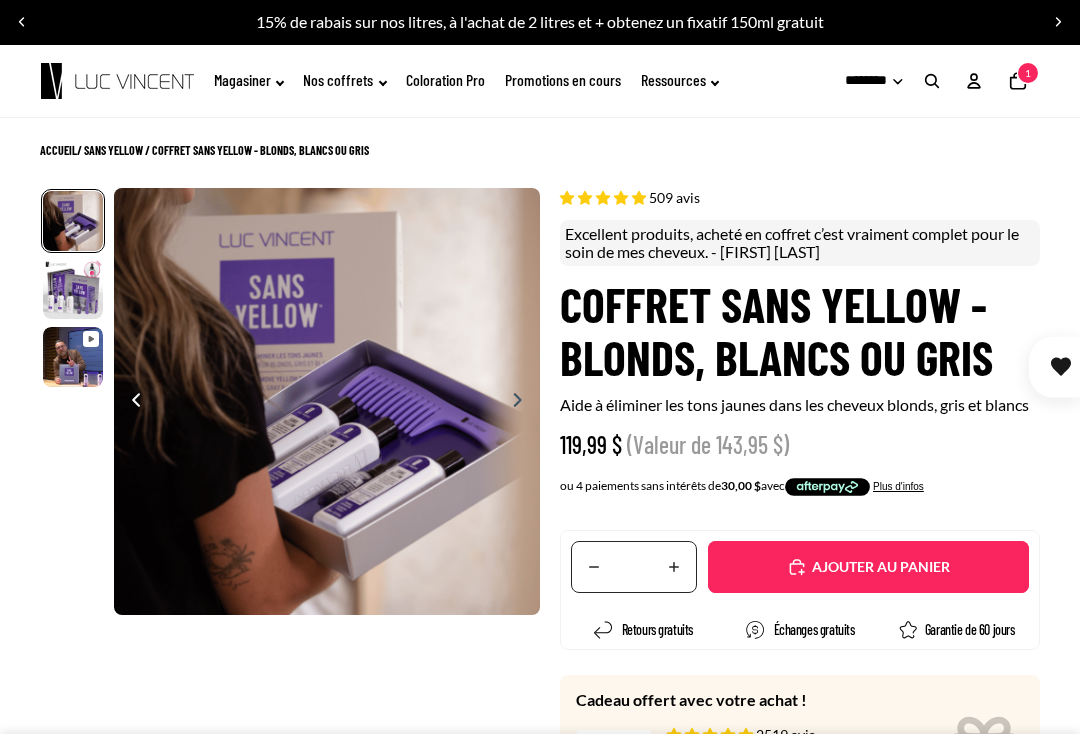 scroll, scrollTop: 1, scrollLeft: 0, axis: vertical 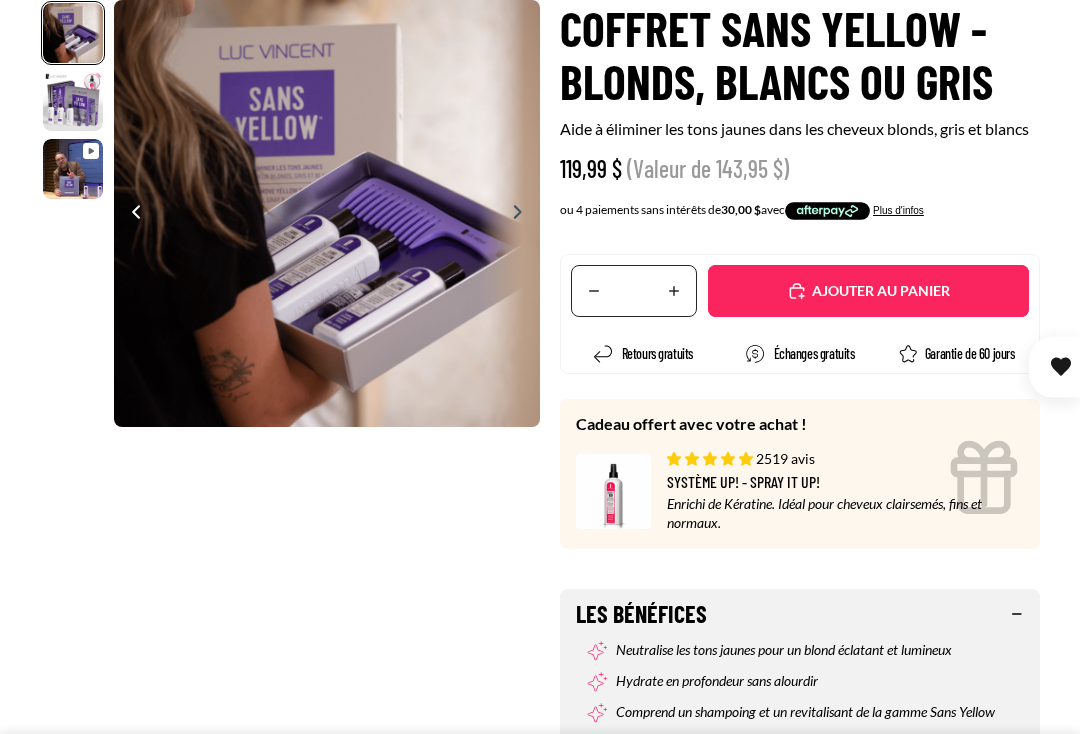 select on "**********" 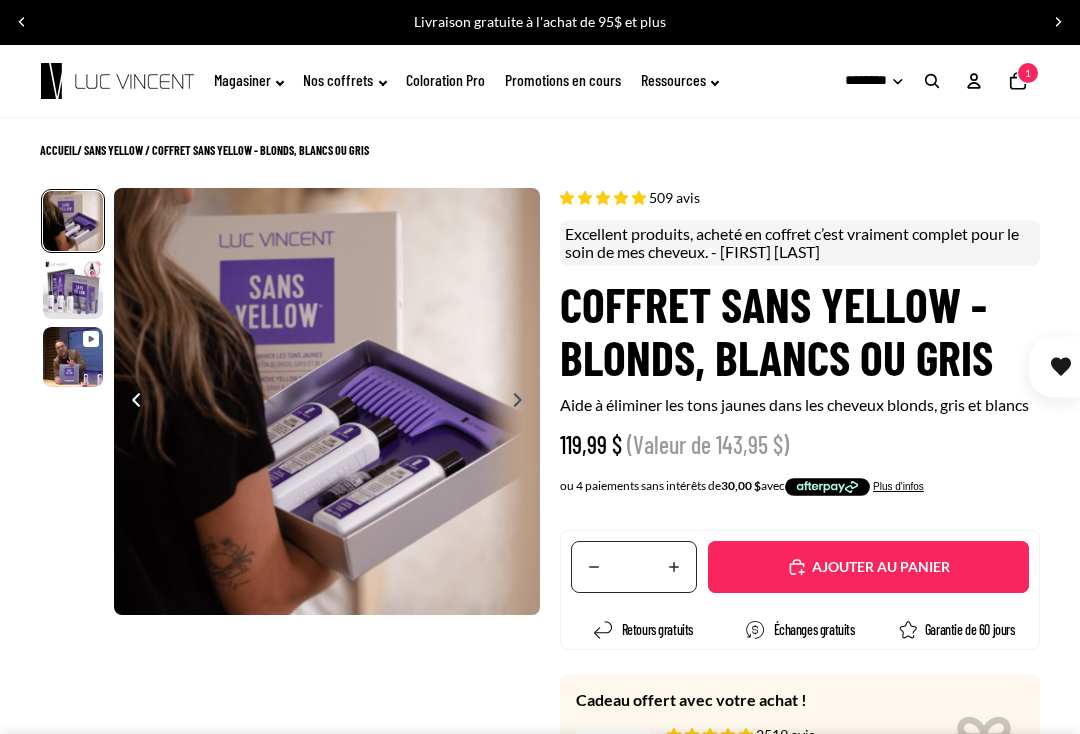 scroll, scrollTop: 0, scrollLeft: 0, axis: both 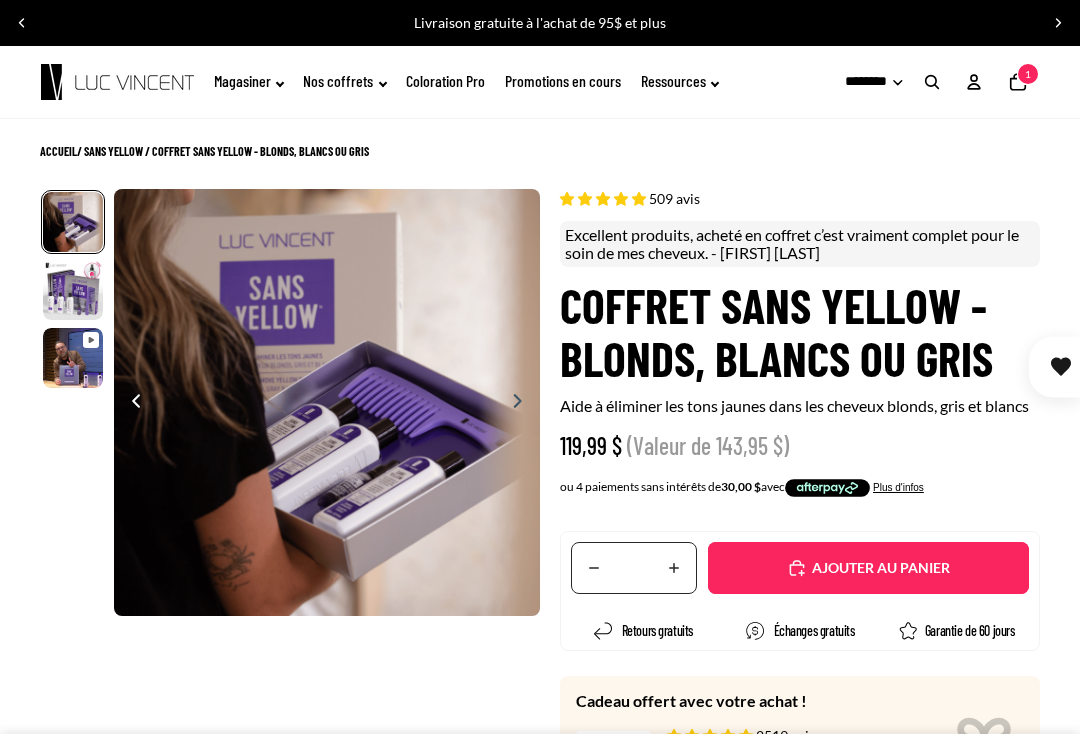 click on "Nombre total d'articles dans le panier: 1
1" 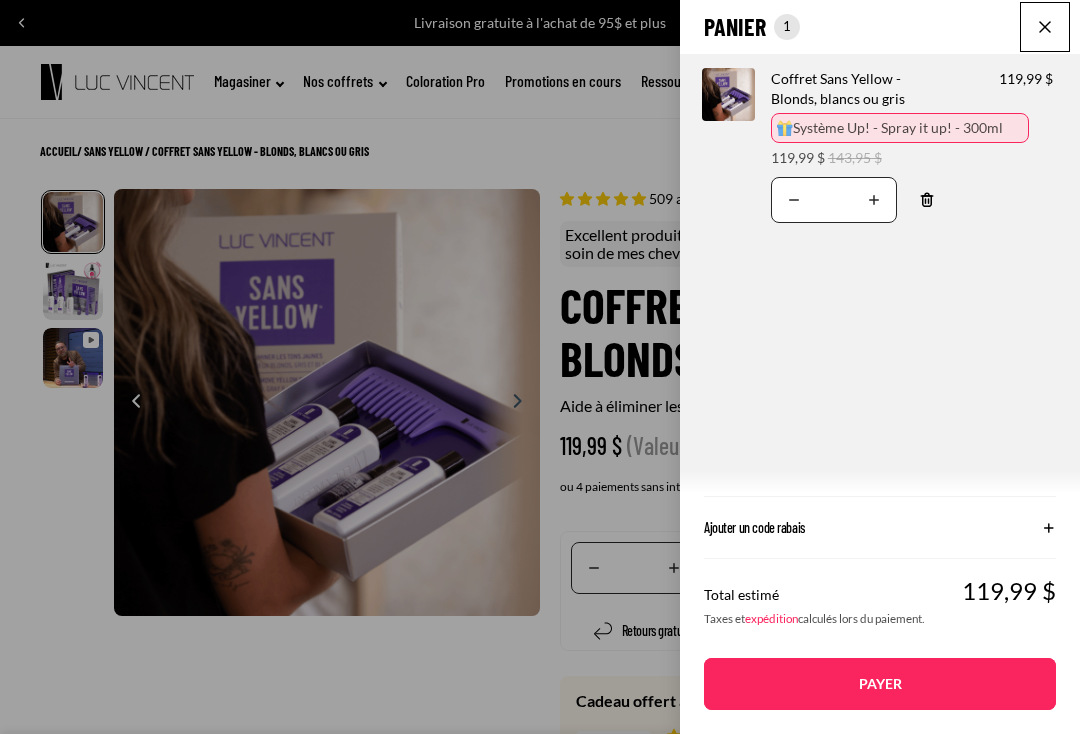 click on "Ajouter un code rabais" 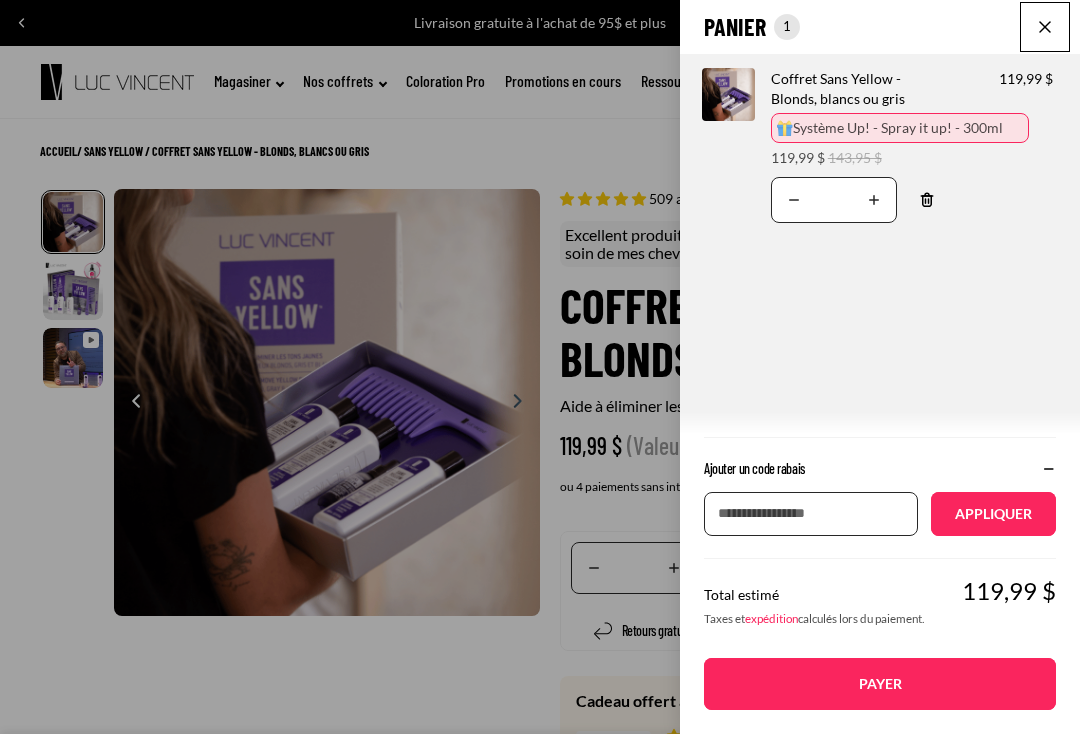 click on "Appliquer un code de réduction" at bounding box center [811, 514] 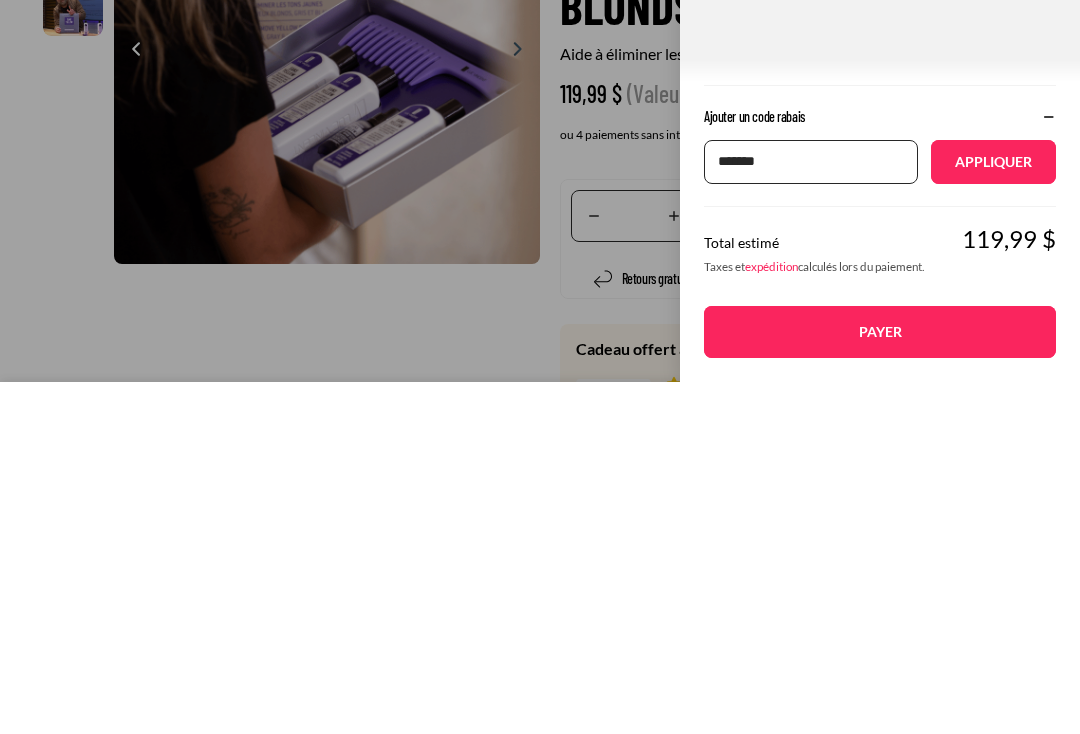 type on "*******" 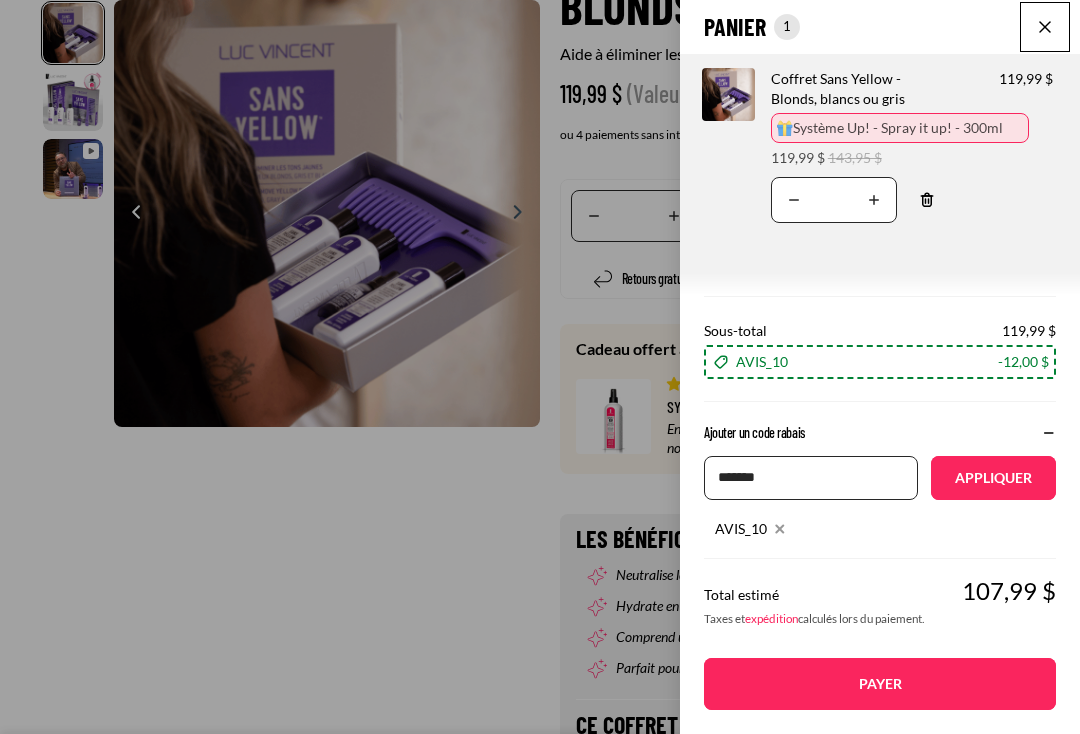 type 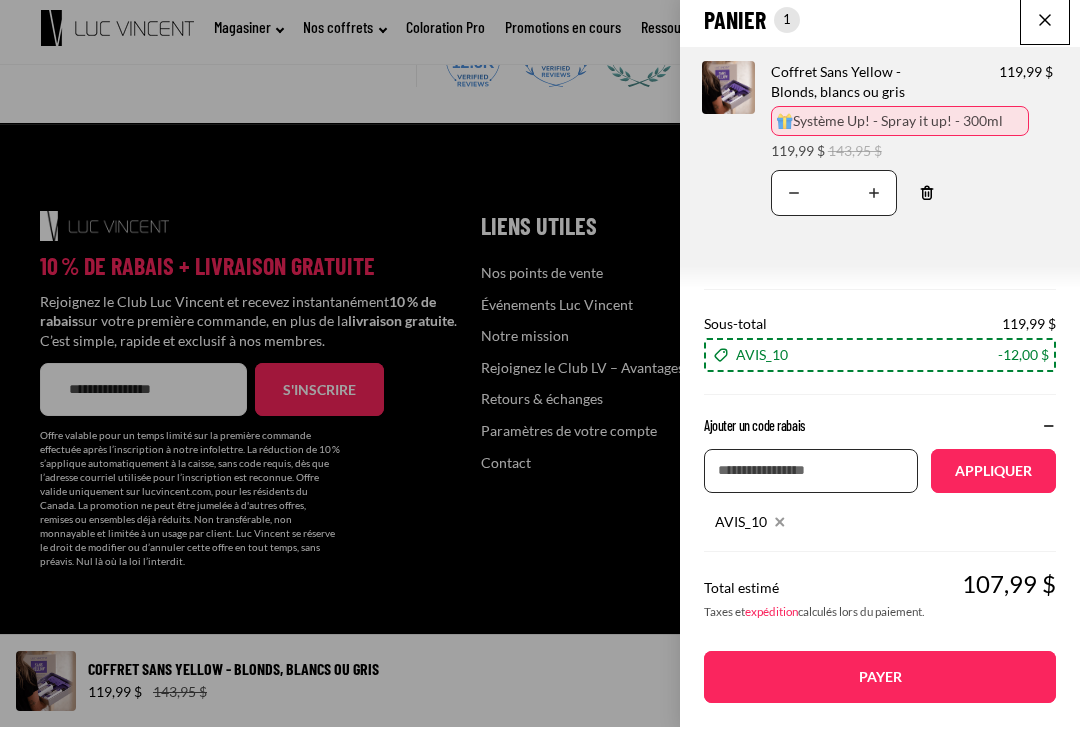 scroll, scrollTop: 7685, scrollLeft: 0, axis: vertical 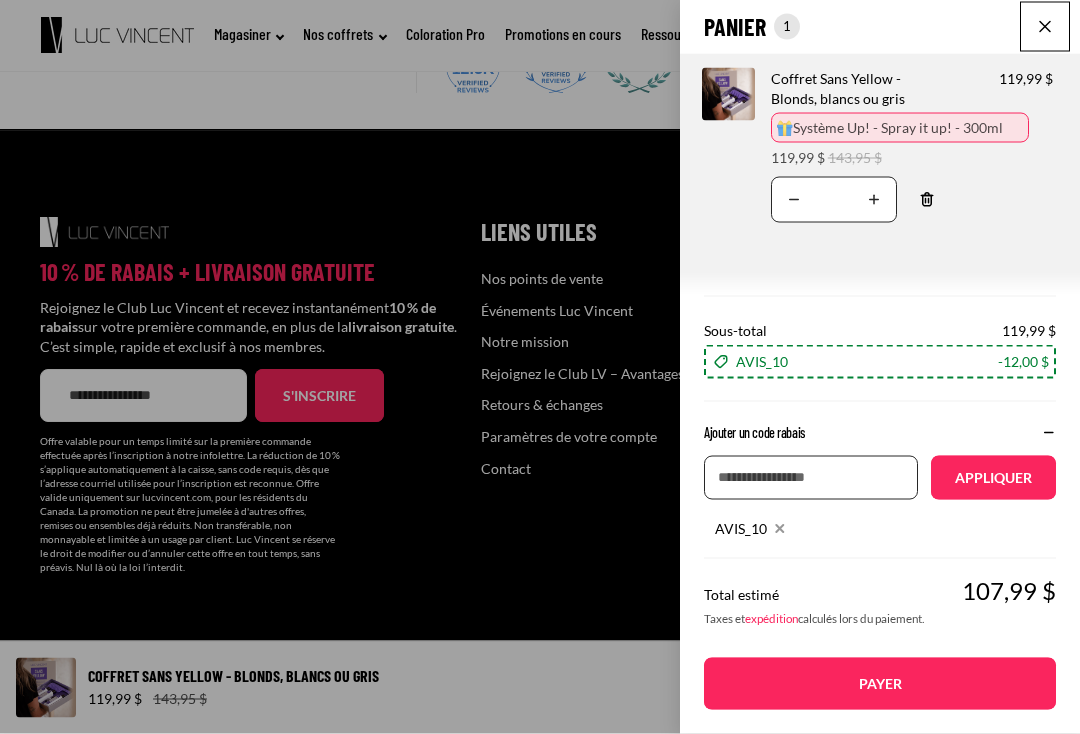 click on "Panier
Nombre total d'articles dans le panier: 1
1
1
Total du panier
107,99CAD
Image de produit
Informations sur le produit
Quantité
Nombre total de produits
Coffret Sans Yellow - Blonds, blancs ou gris
🎁   Prix promotionnel" 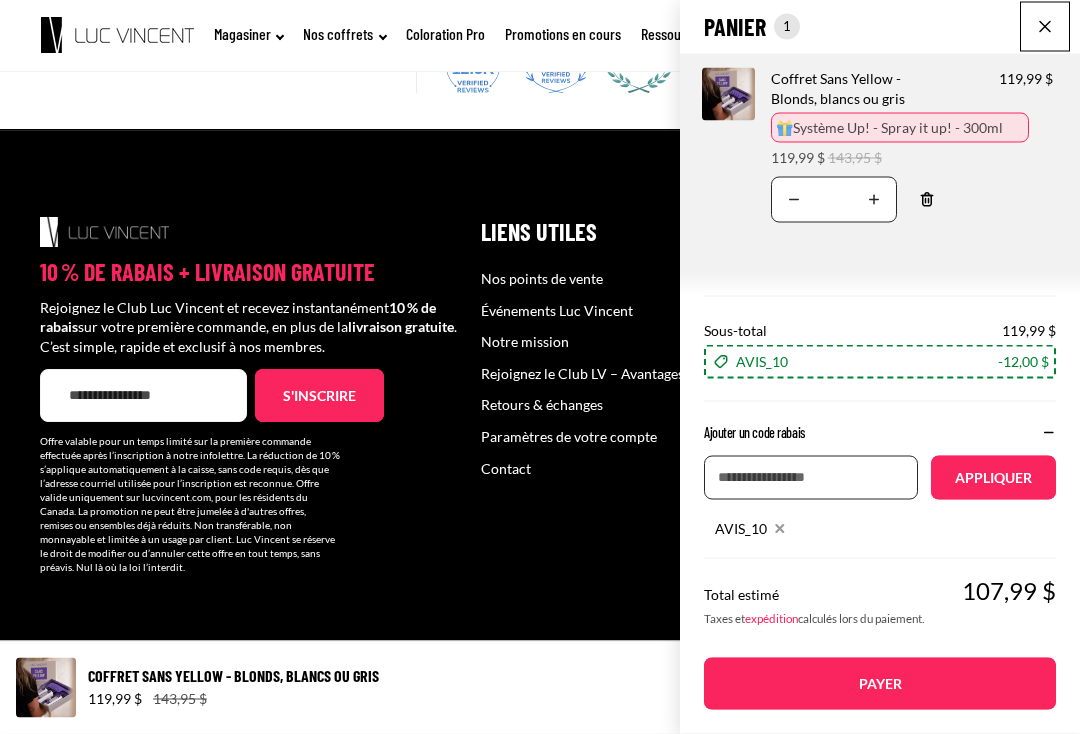 scroll, scrollTop: 7685, scrollLeft: 0, axis: vertical 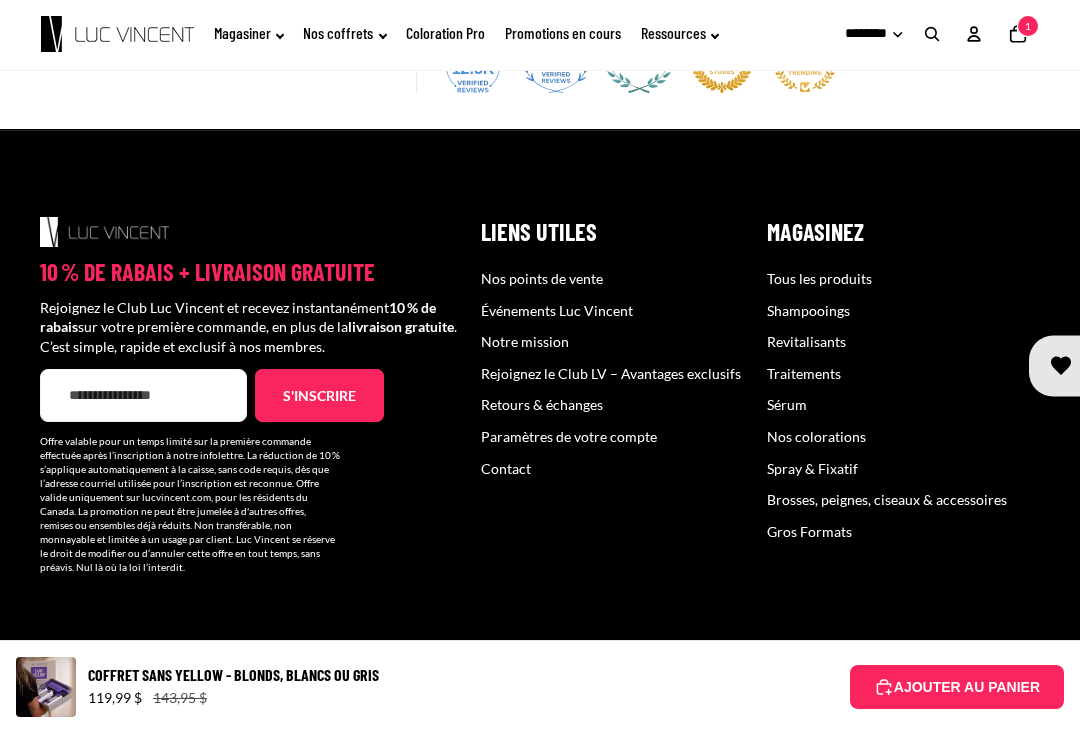 click on "Retours & échanges" at bounding box center [542, 405] 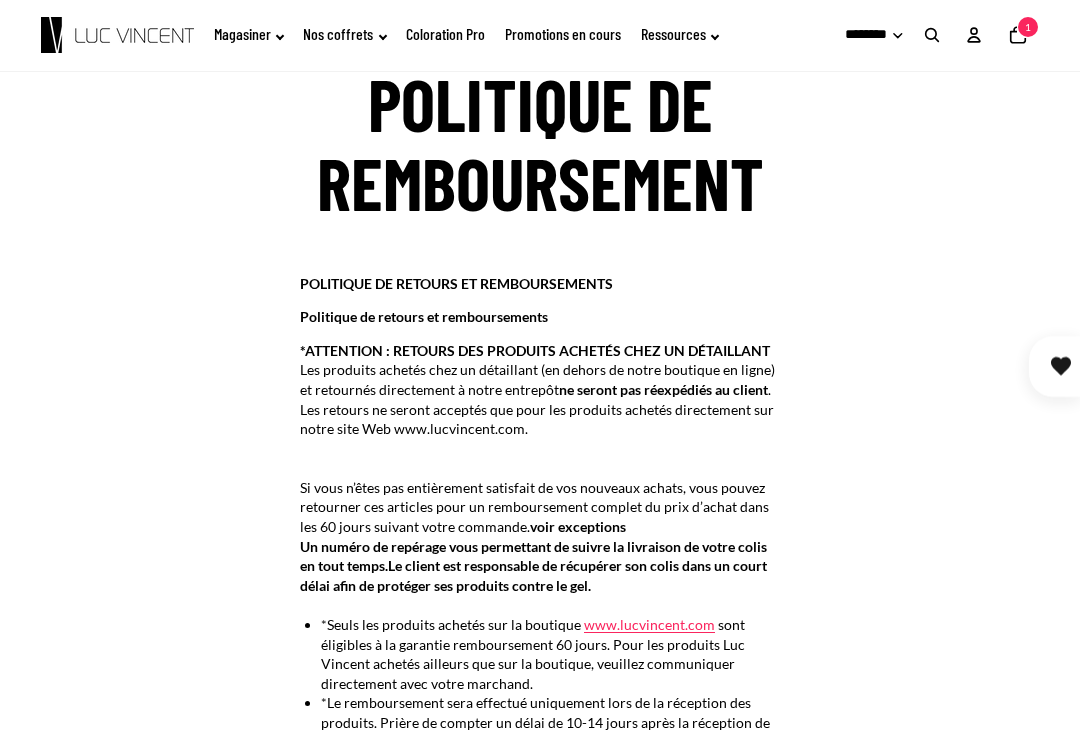 scroll, scrollTop: 0, scrollLeft: 0, axis: both 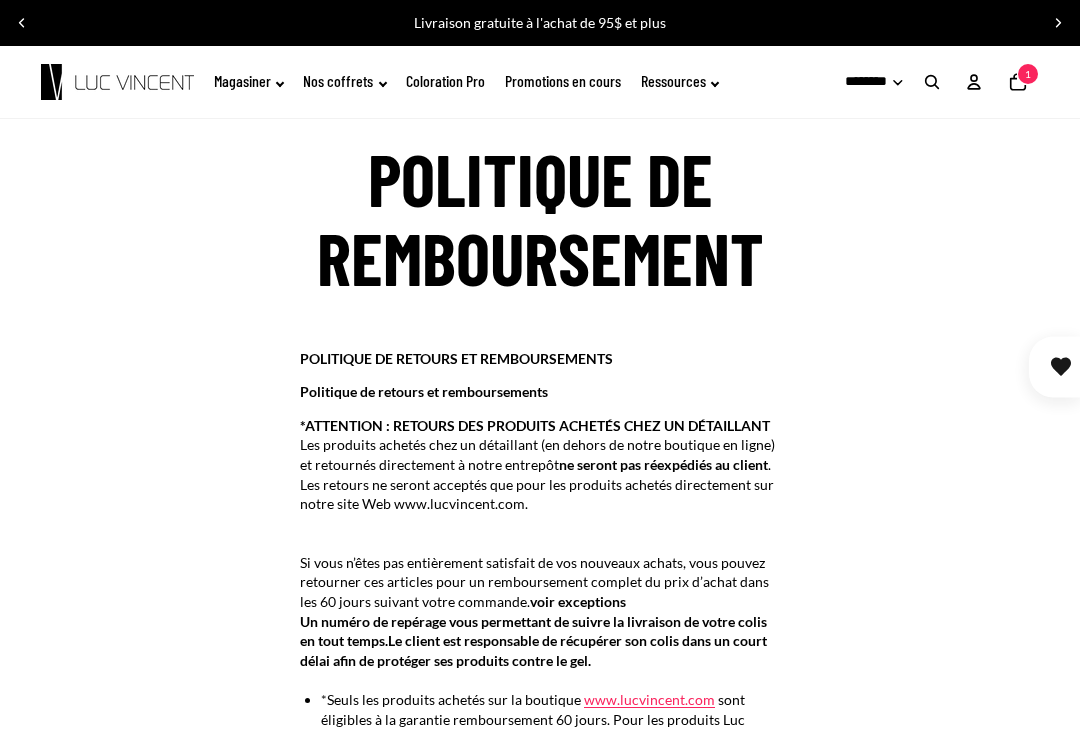click on "Politique de remboursement
POLITIQUE DE RETOURS ET REMBOURSEMENTS
Politique de retours et remboursements
*ATTENTION : RETOURS DES PRODUITS ACHETÉS CHEZ UN DÉTAILLANT Les produits achetés chez un détaillant (en dehors de notre boutique en ligne) et retournés directement à notre entrepôt  ne seront pas réexpédiés au client . Les retours ne seront acceptés que pour les produits achetés directement sur notre site Web [WEBSITE].
Si vous n’êtes pas entièrement satisfait de vos nouveaux achats, vous pouvez retourner ces articles pour un remboursement complet du prix d’achat dans les 60 jours suivant votre commande.  voir exceptions
Un numéro de repérage vous permettant de suivre la livraison de votre colis en tout temps .  Le client est responsable de récupérer son colis dans un court délai afin de protéger ses produits contre le gel .
*Seuls les produits achetés sur la boutique   [WEBSITE]" at bounding box center [540, 1106] 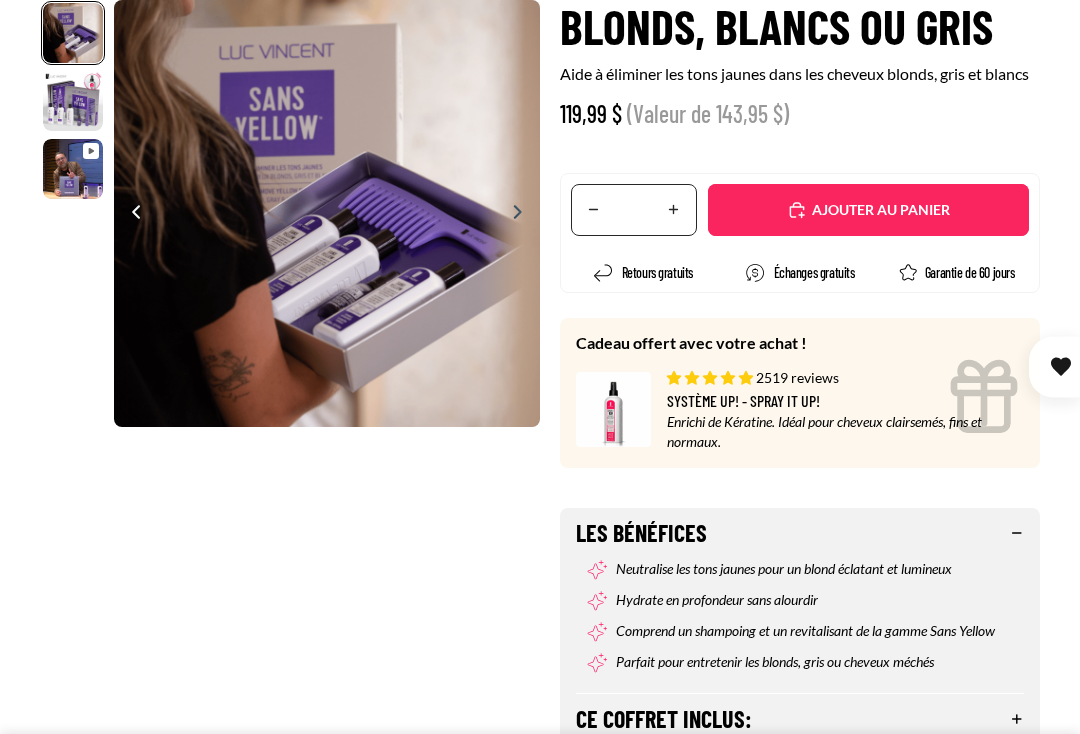 select on "**********" 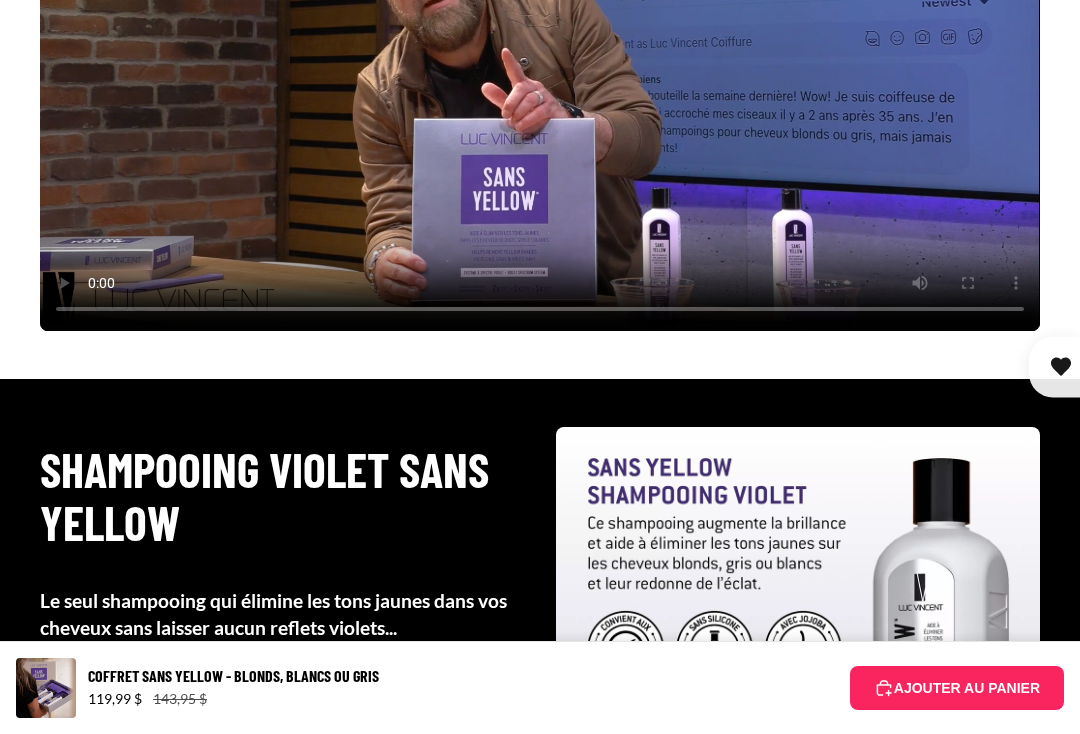 scroll, scrollTop: 2266, scrollLeft: 0, axis: vertical 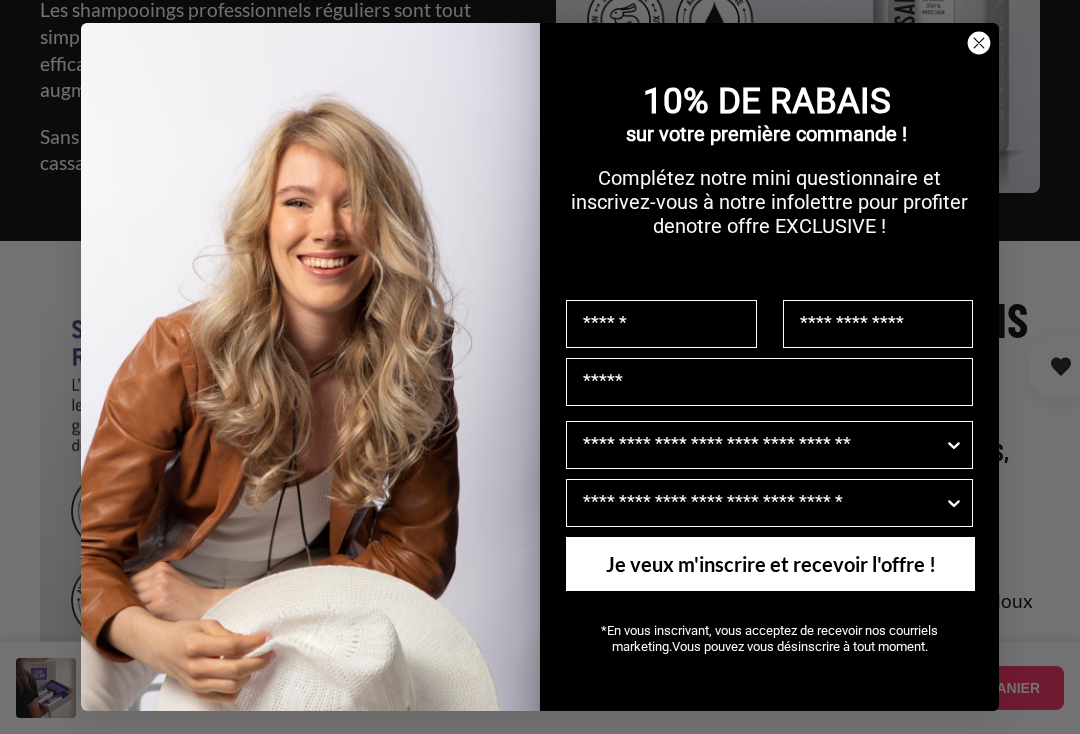 click 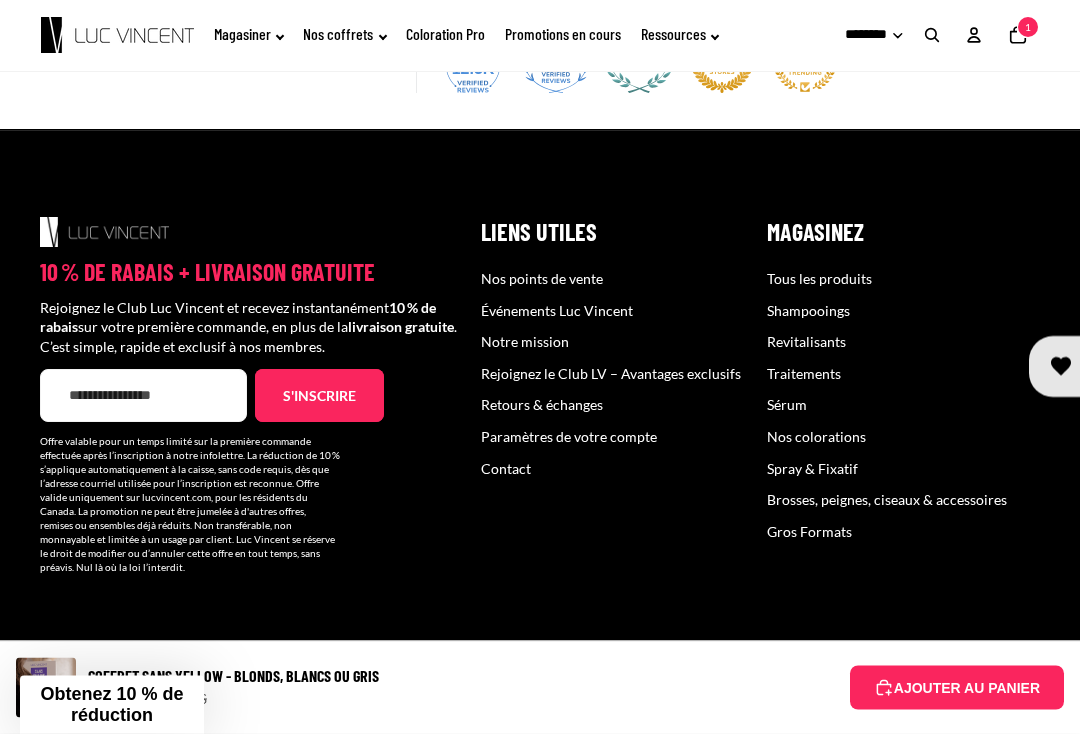scroll, scrollTop: 7685, scrollLeft: 0, axis: vertical 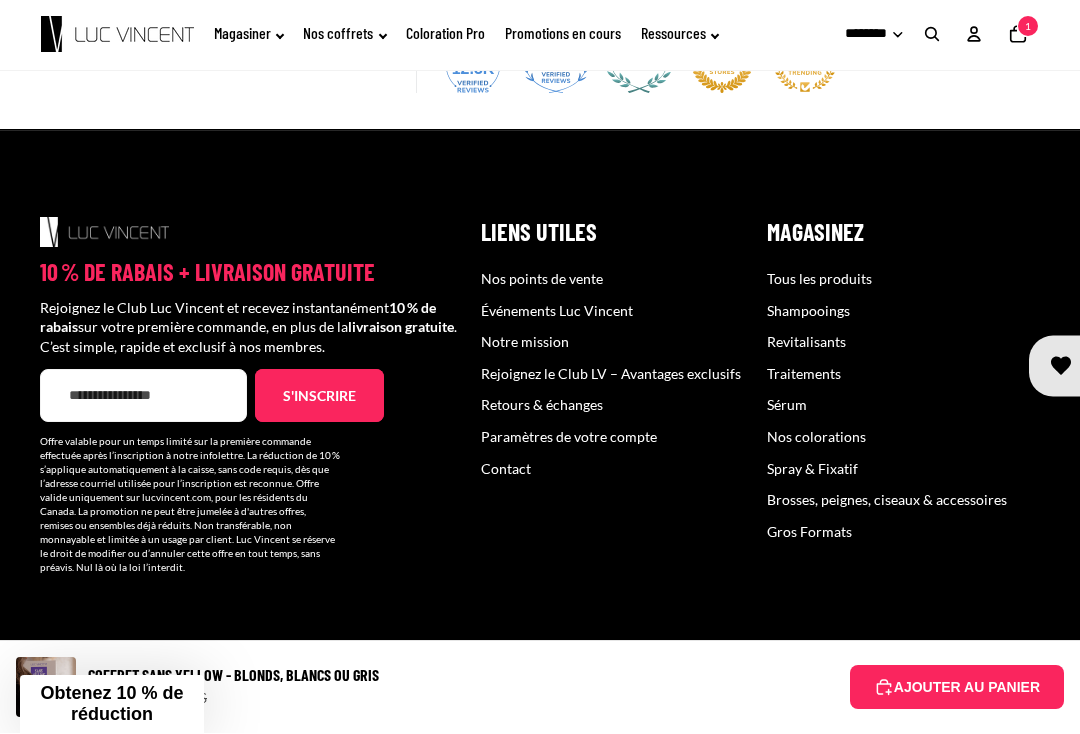 click on "Paramètres de votre compte" at bounding box center (569, 437) 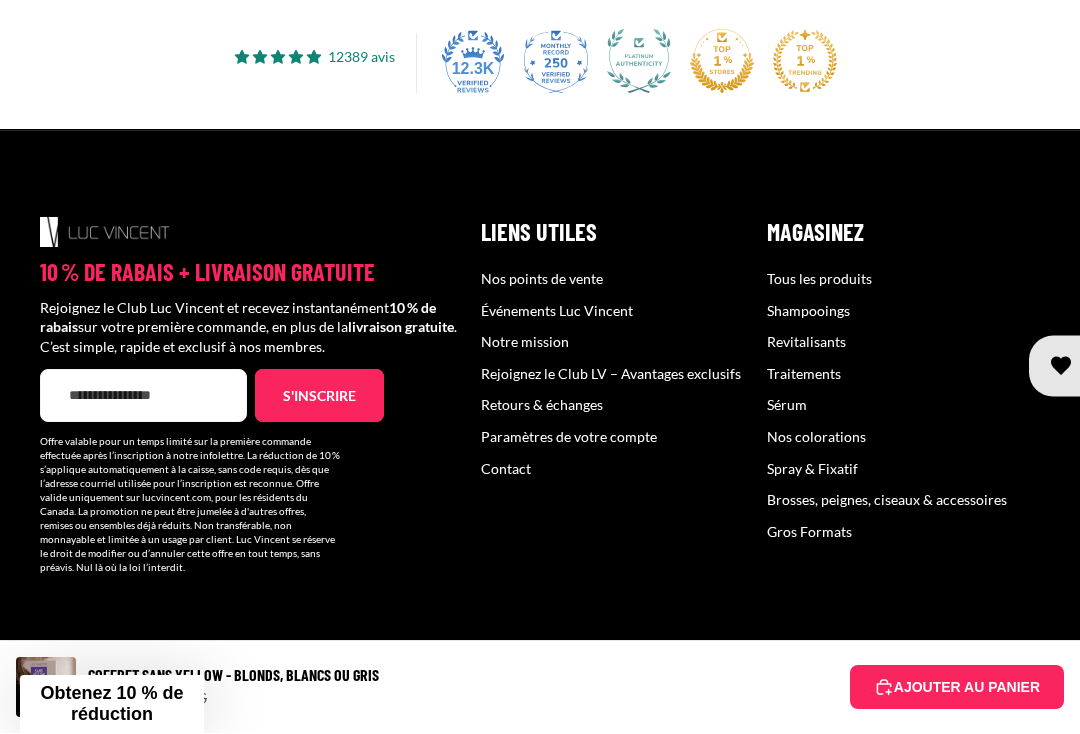 scroll, scrollTop: 7719, scrollLeft: 0, axis: vertical 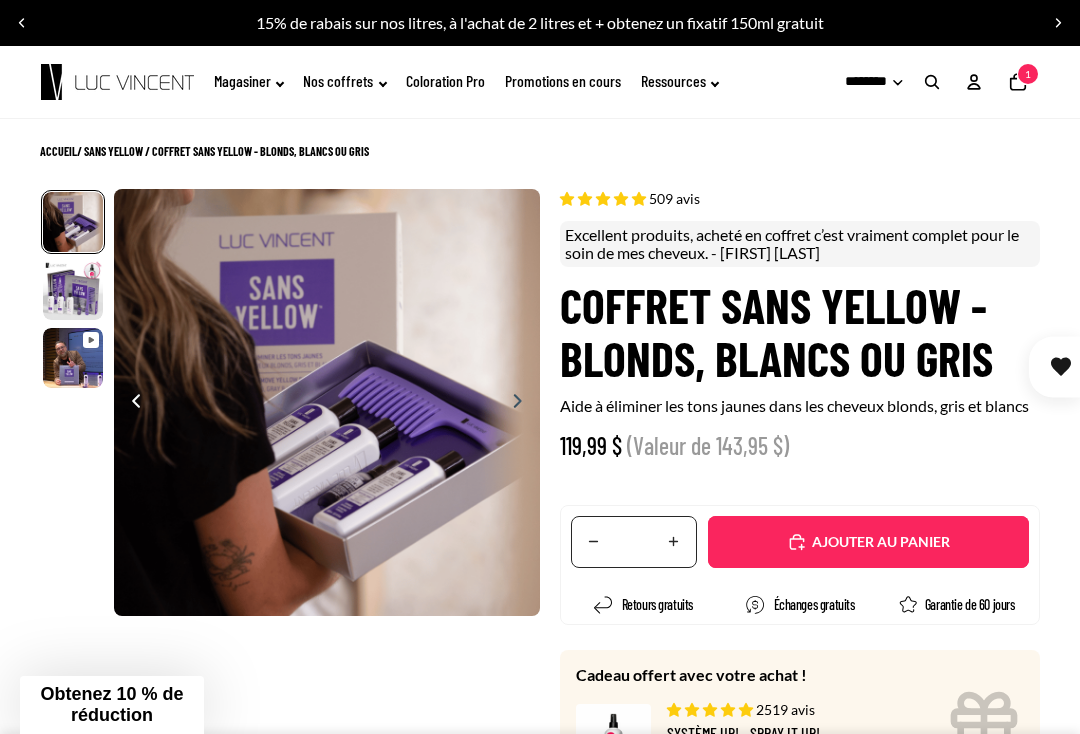 select on "**********" 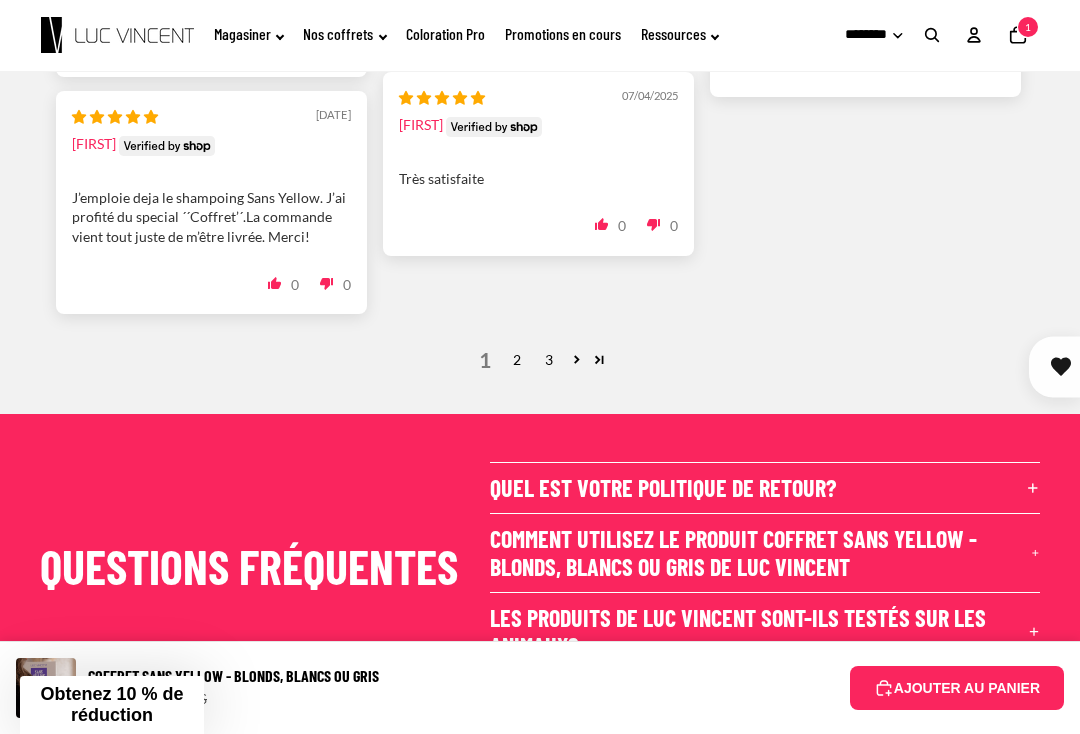 scroll, scrollTop: 7036, scrollLeft: 0, axis: vertical 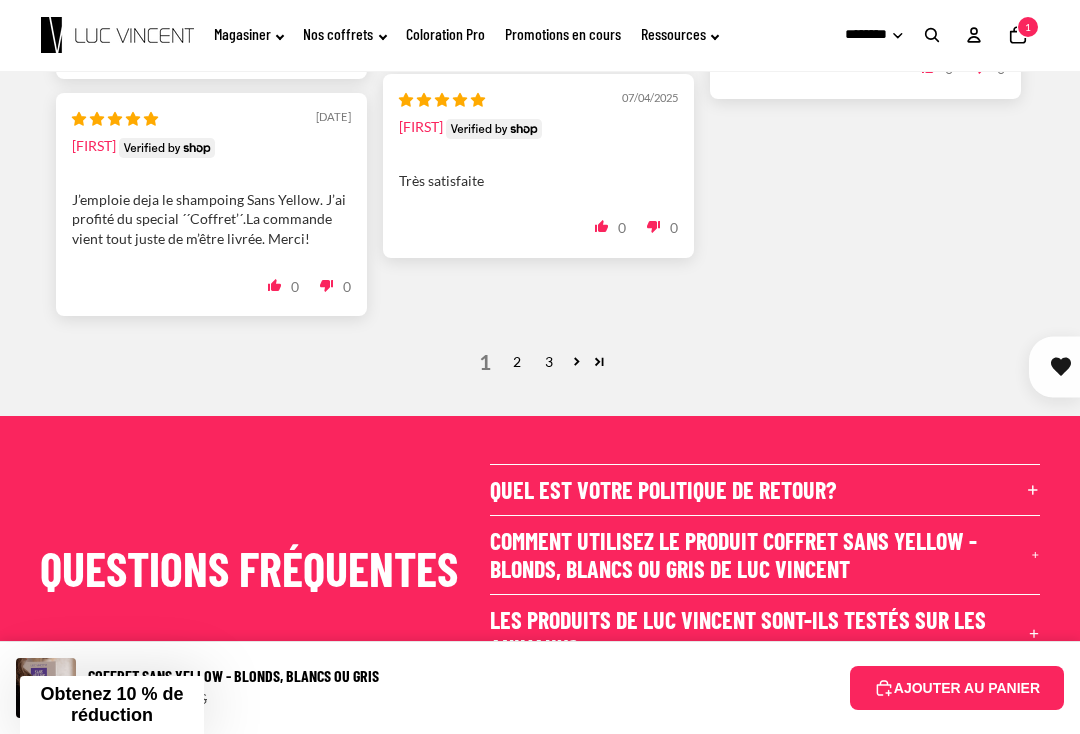 click 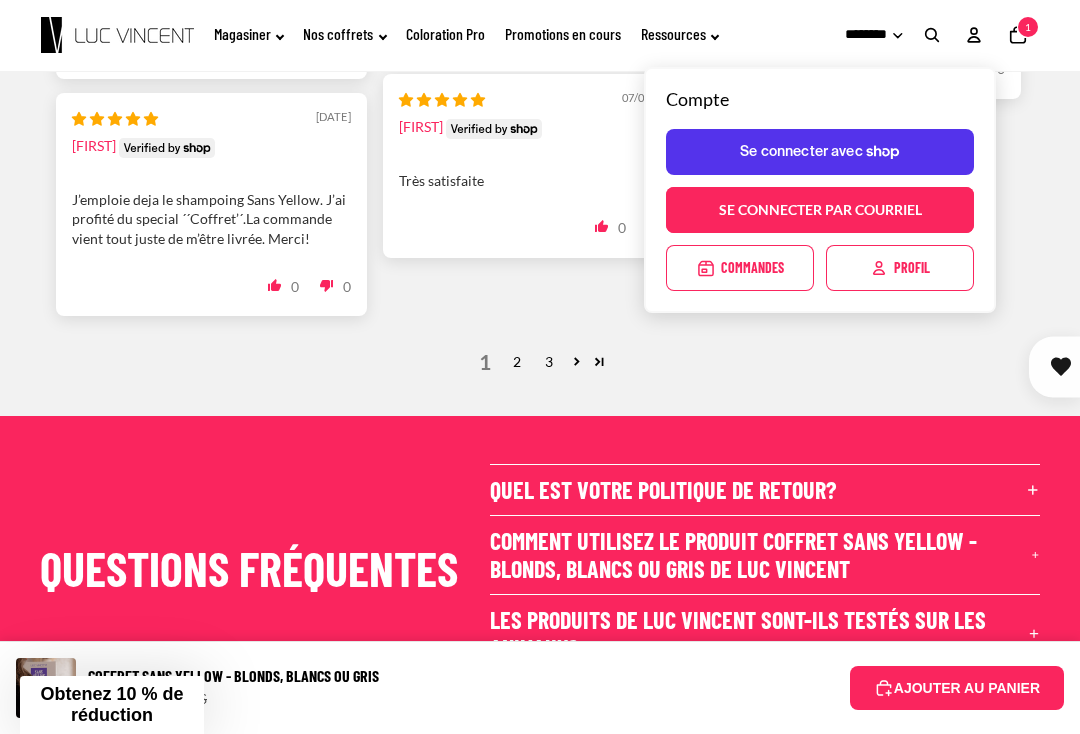 click on "Se connecter par courriel" 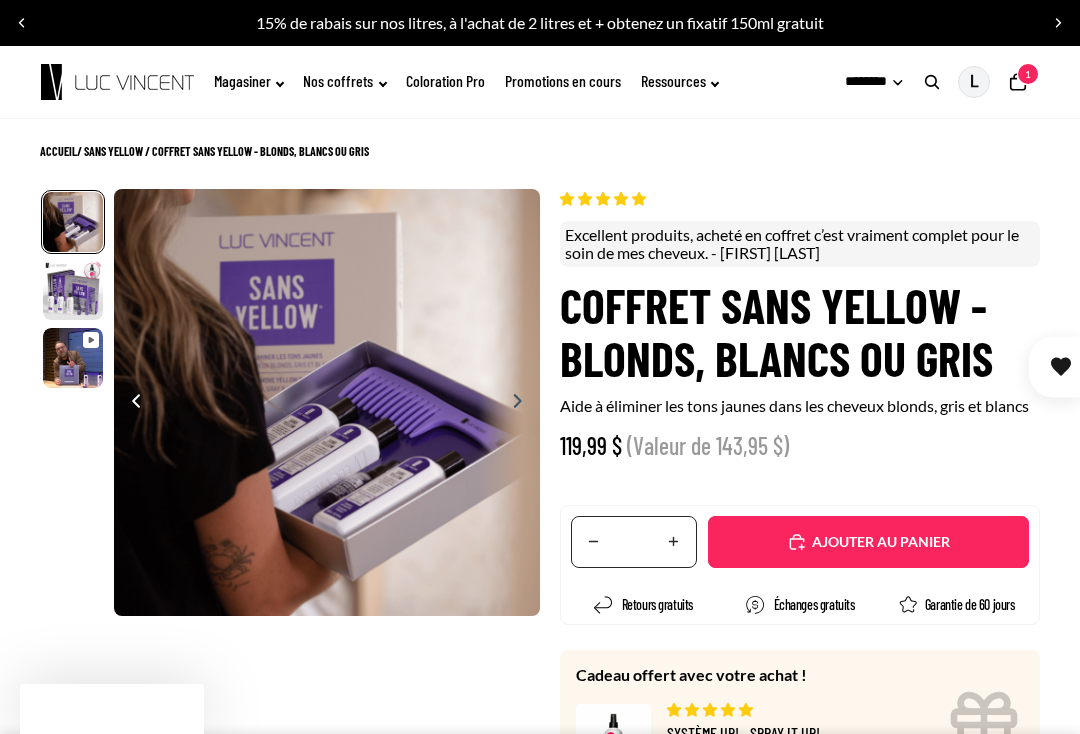 scroll, scrollTop: 0, scrollLeft: 0, axis: both 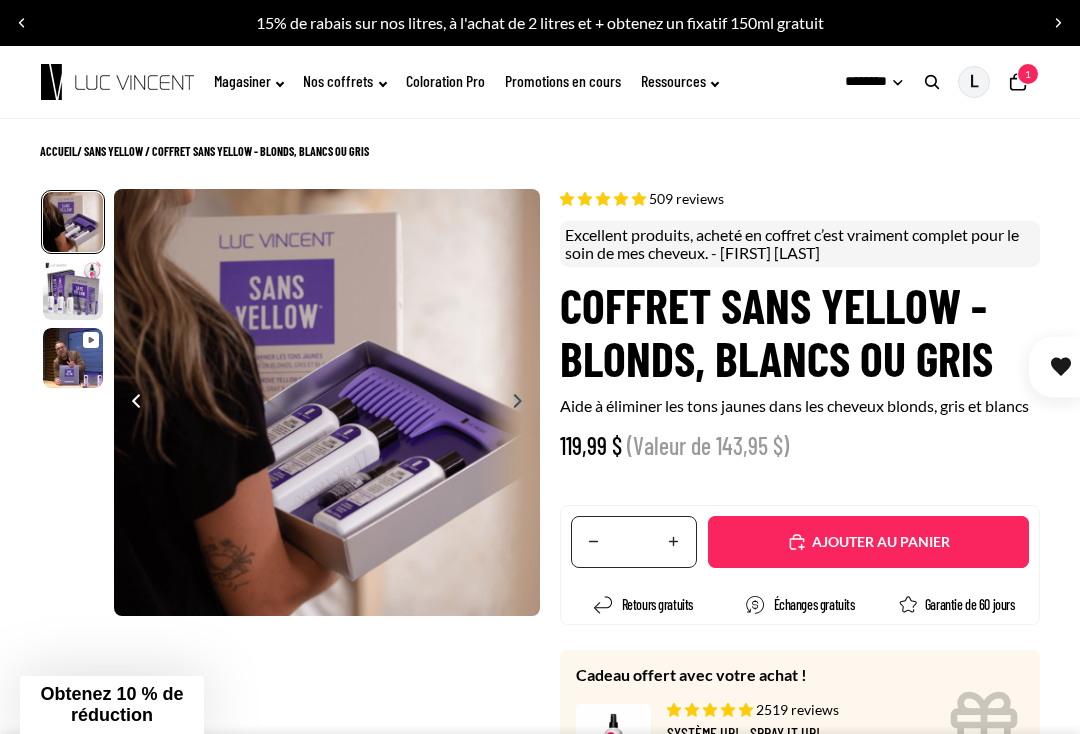 select on "**********" 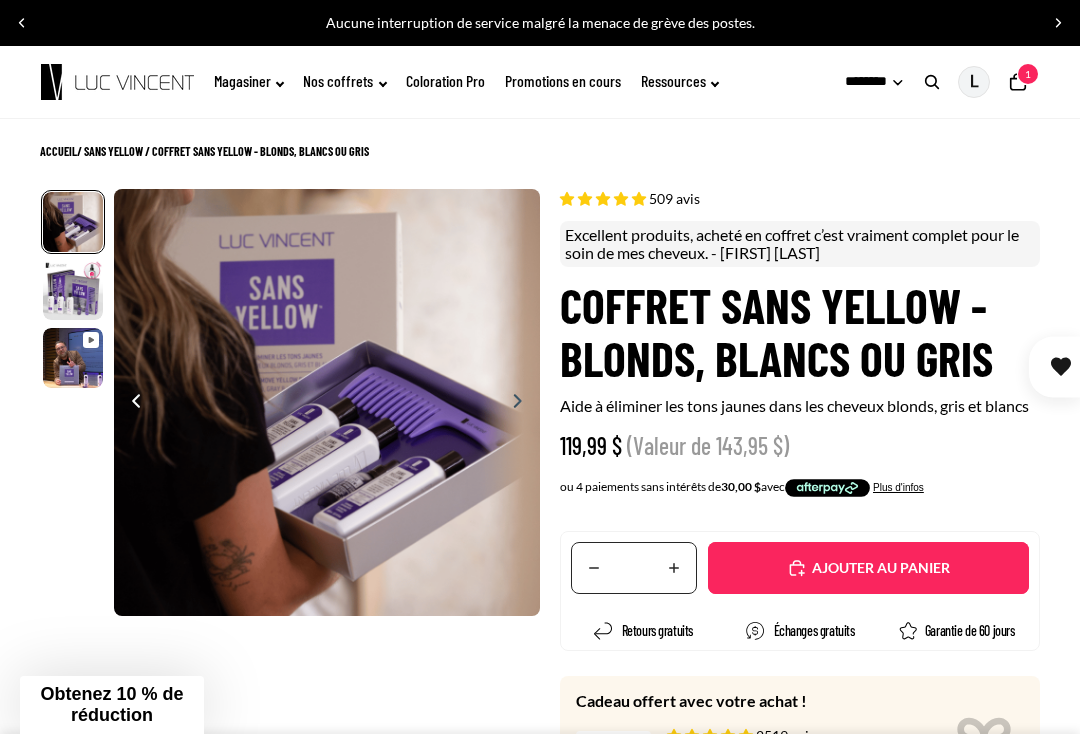 click 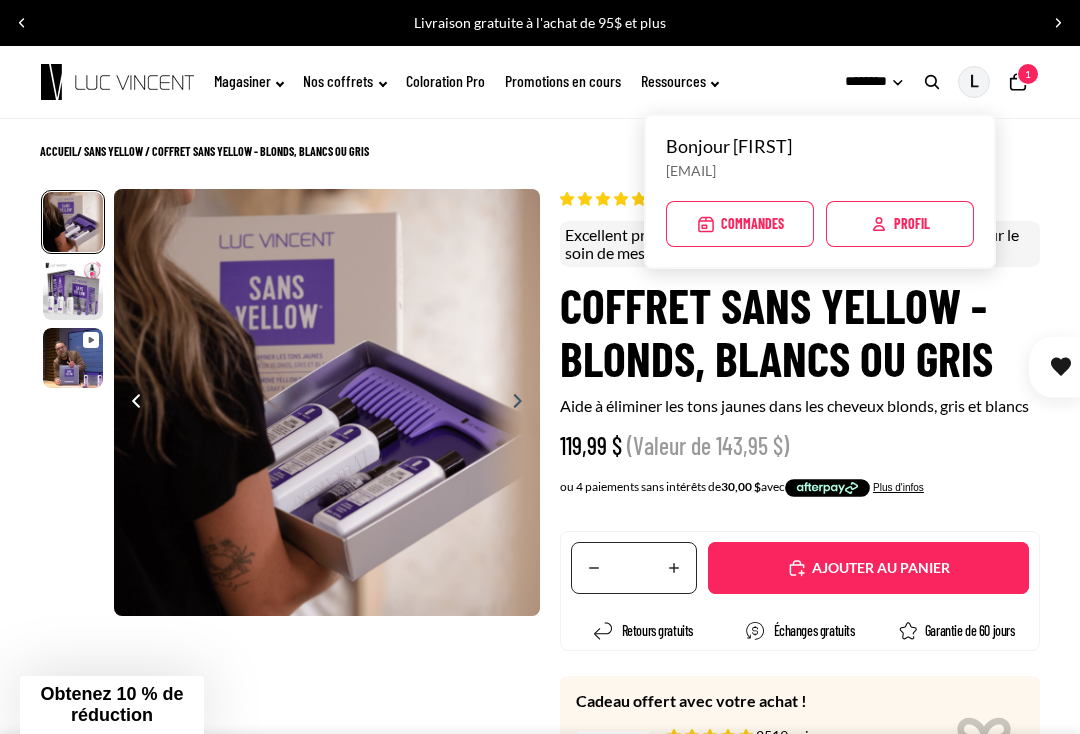 click on "Commandes" 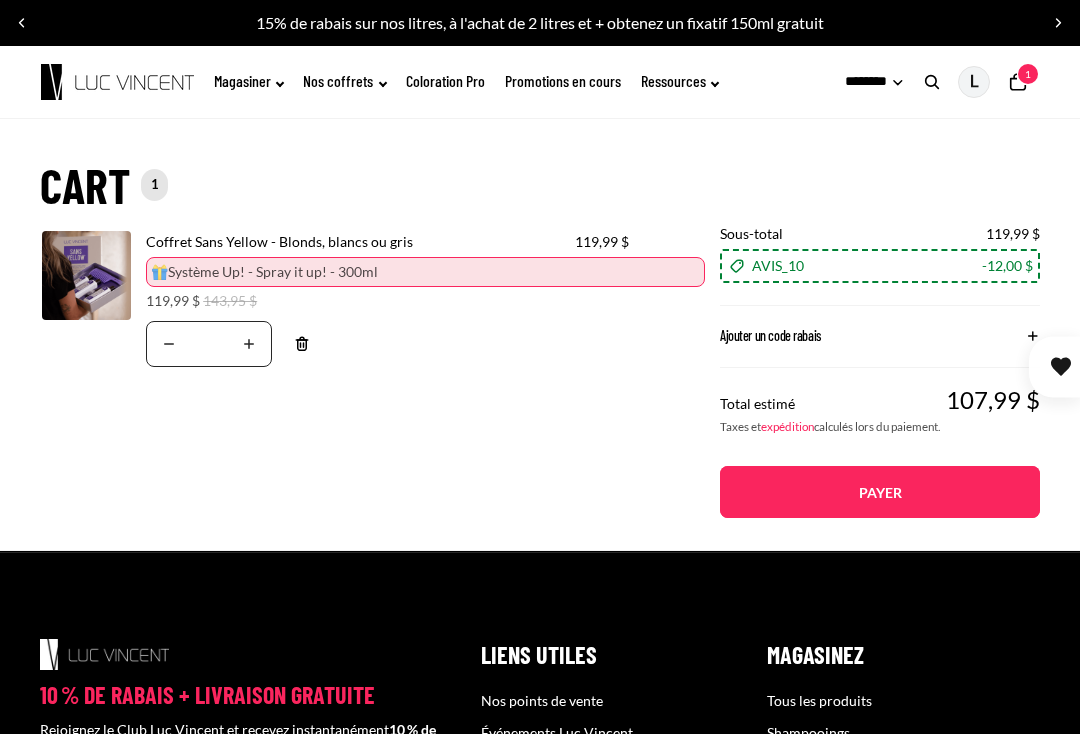 scroll, scrollTop: 0, scrollLeft: 0, axis: both 